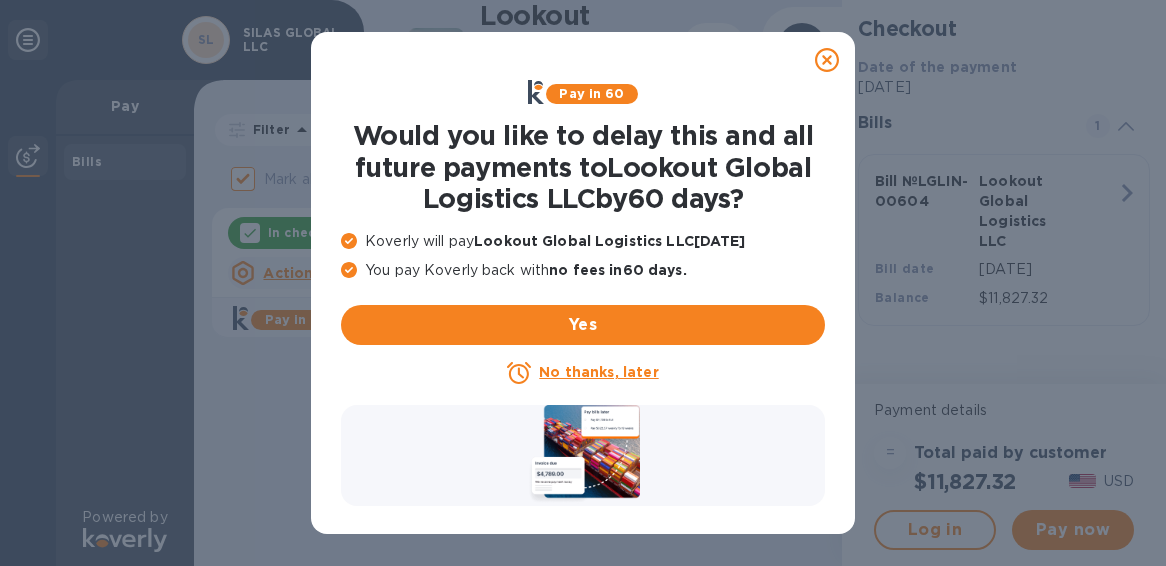 scroll, scrollTop: 0, scrollLeft: 0, axis: both 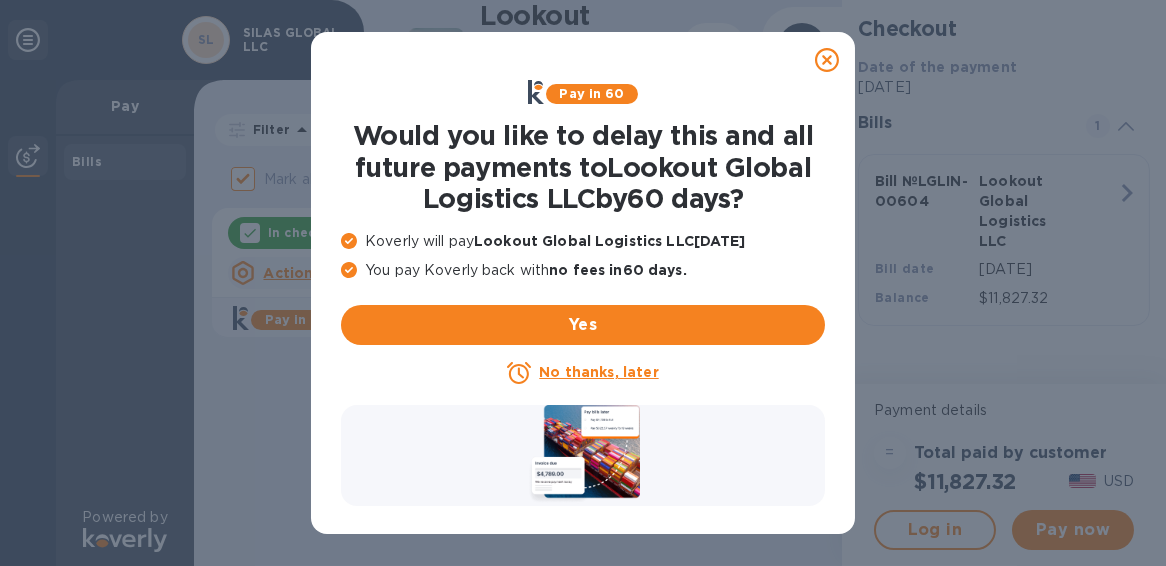 click on "No thanks, later" at bounding box center (598, 372) 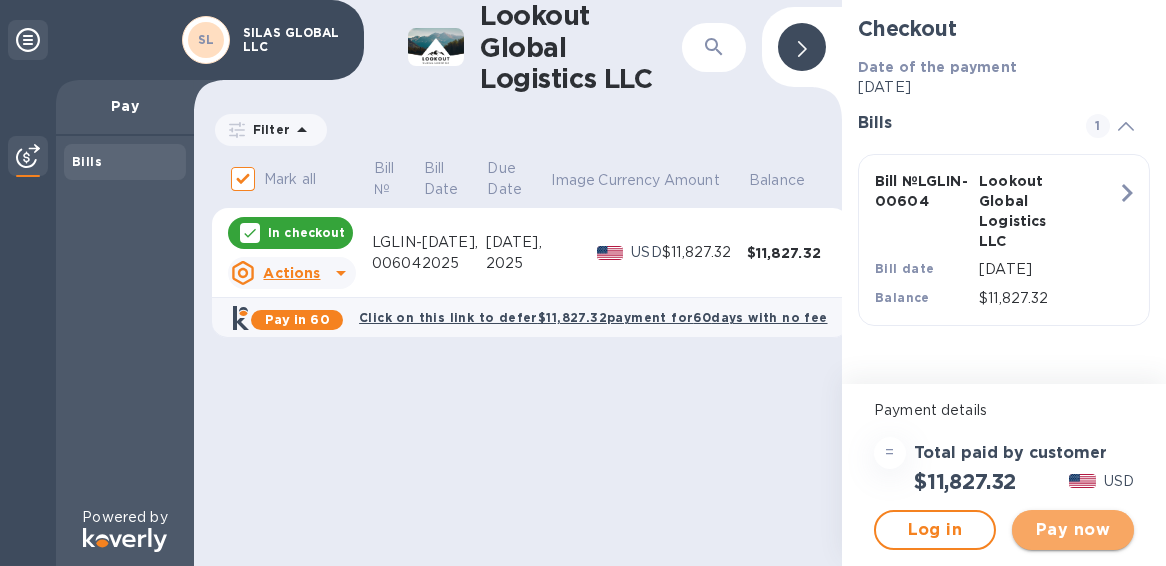 click on "Pay now" at bounding box center (1073, 530) 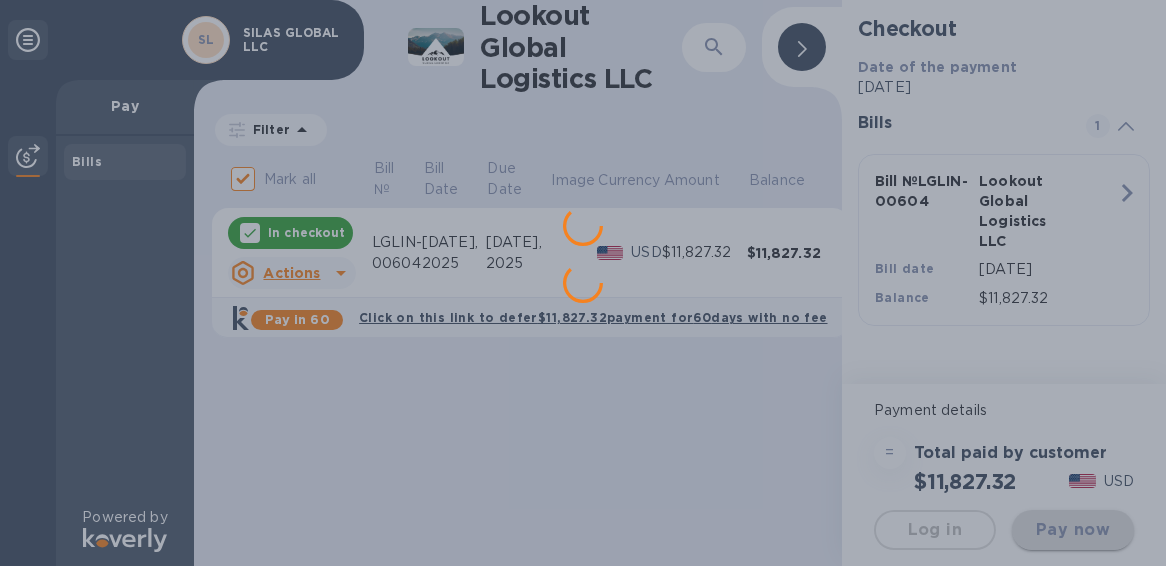 scroll, scrollTop: 0, scrollLeft: 0, axis: both 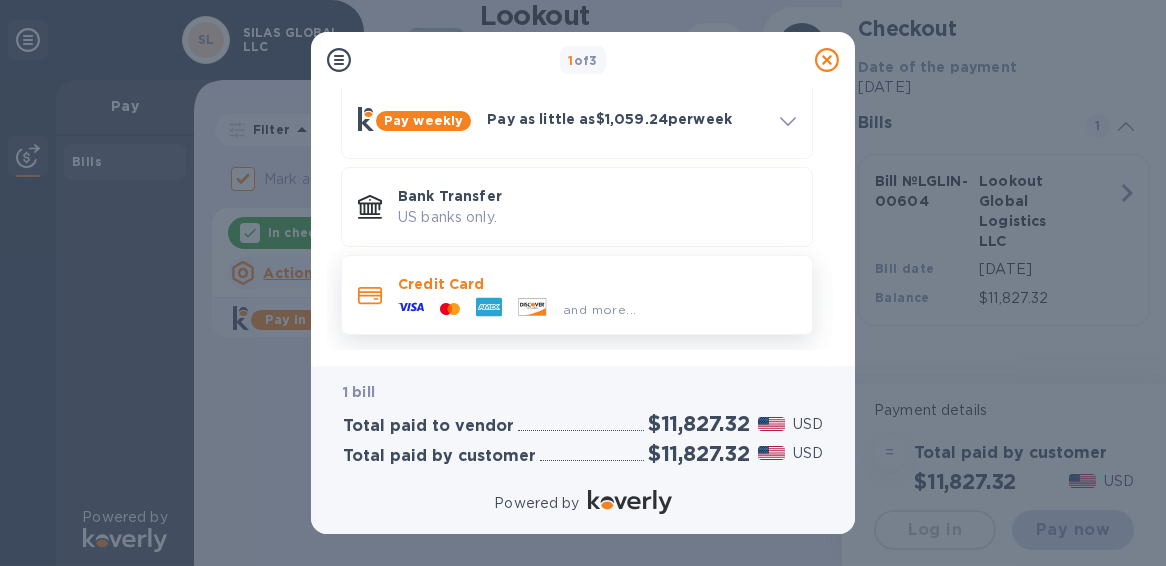 click on "and more..." at bounding box center [599, 309] 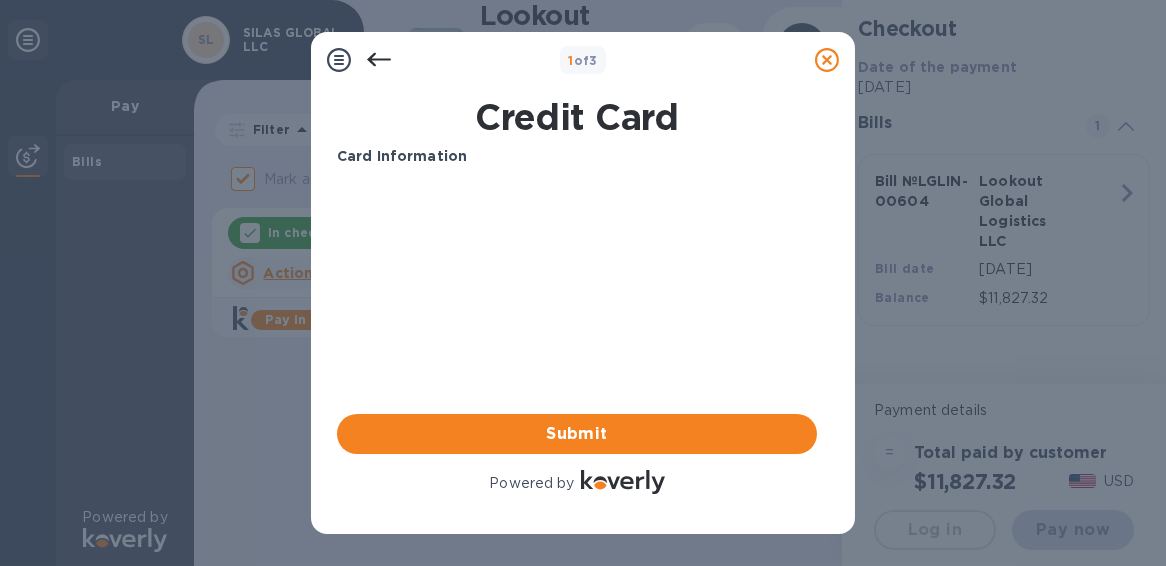 scroll, scrollTop: 0, scrollLeft: 0, axis: both 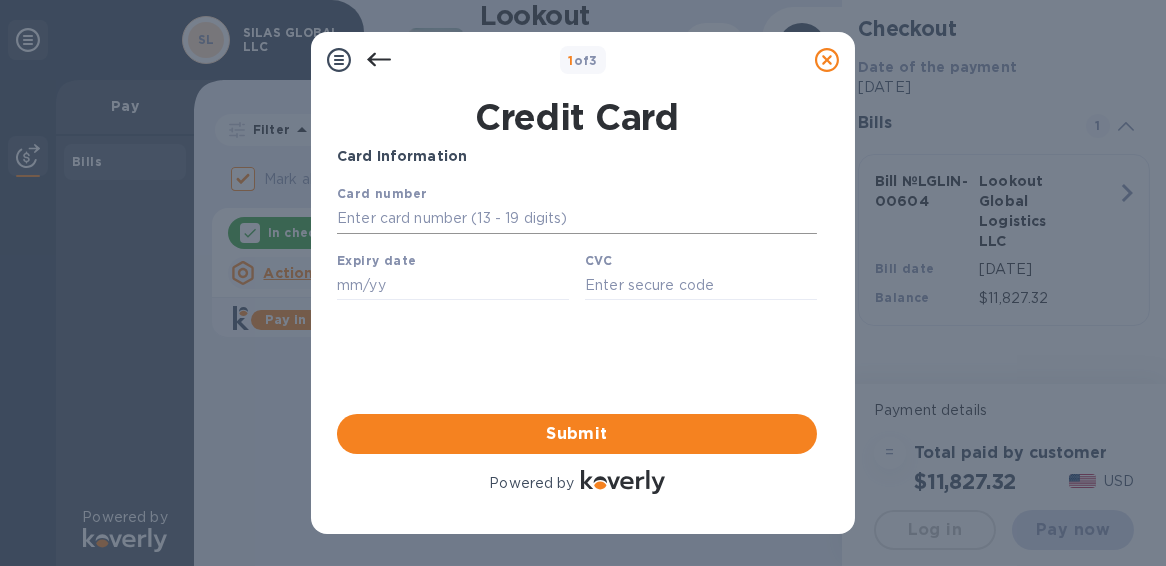 click at bounding box center (576, 219) 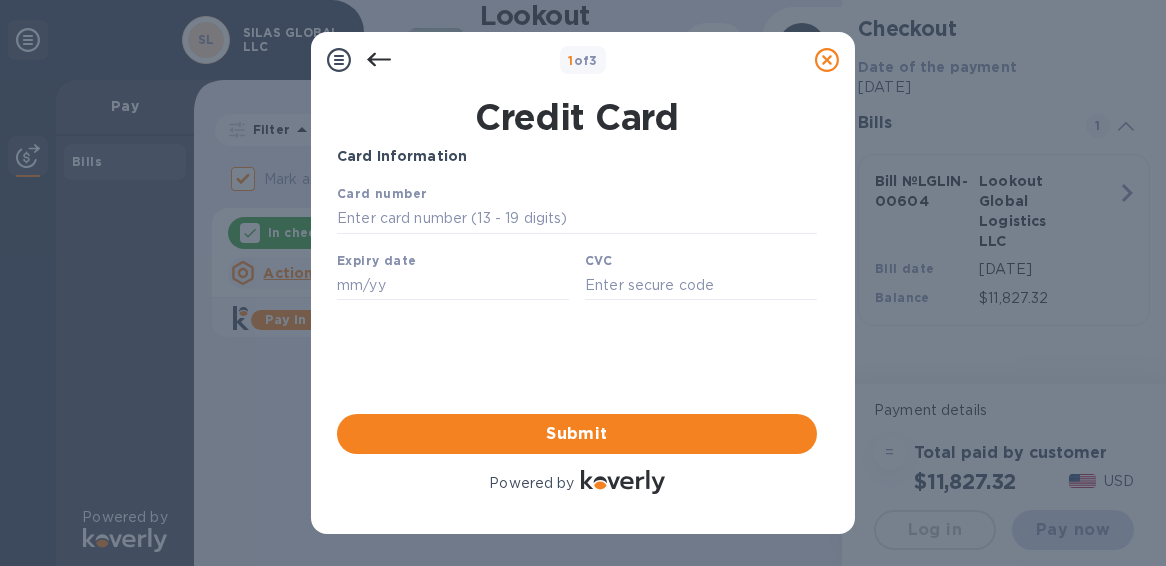 type on "[CREDIT_CARD_NUMBER]" 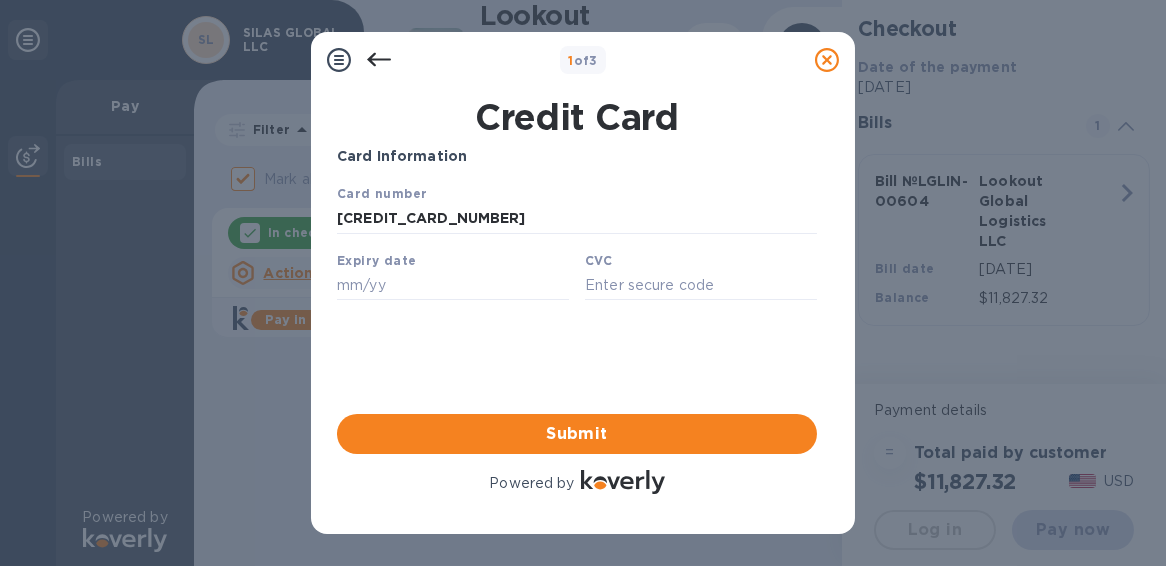 type on "02/29" 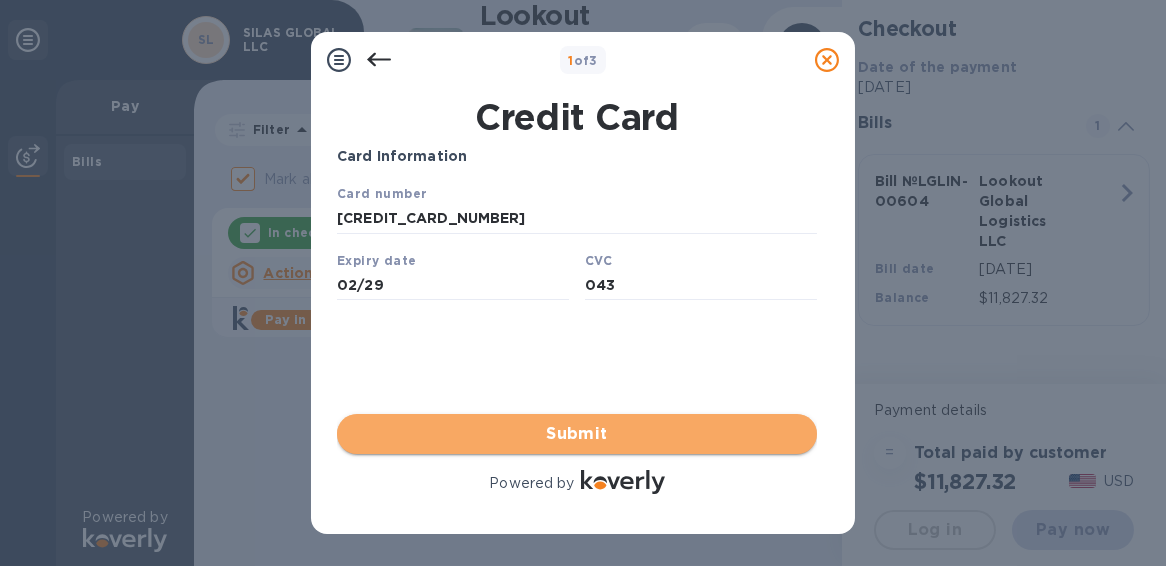 click on "Submit" at bounding box center (577, 434) 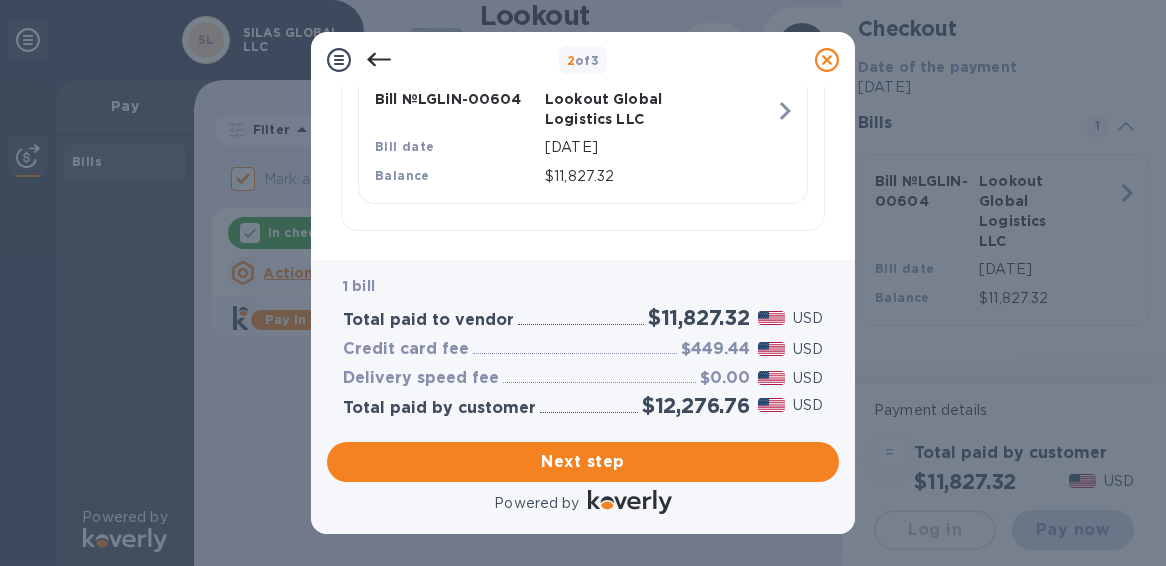 scroll, scrollTop: 533, scrollLeft: 0, axis: vertical 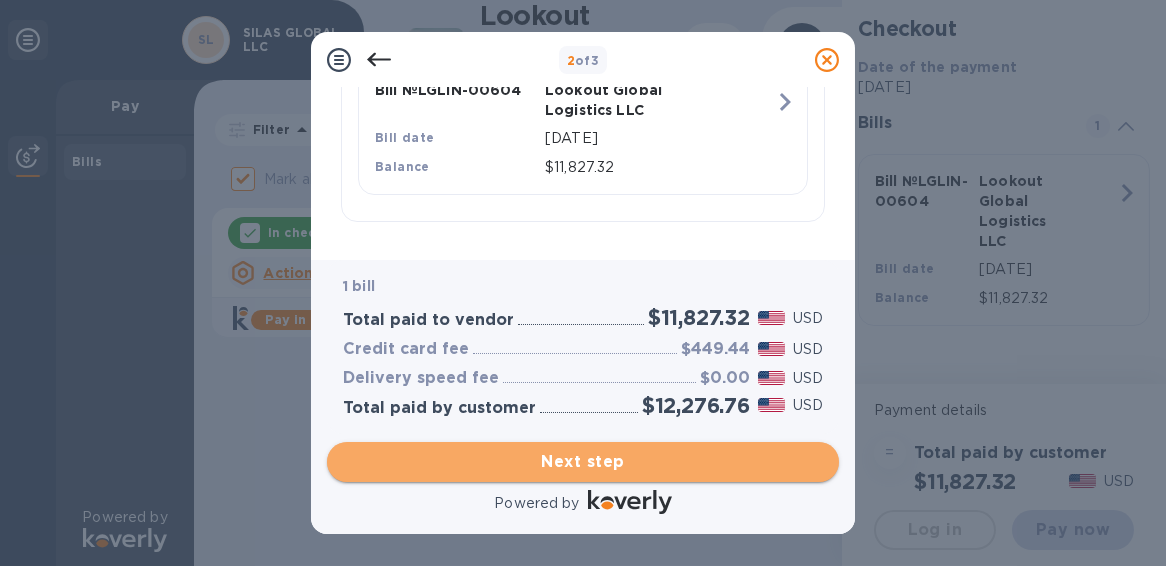 click on "Next step" at bounding box center [583, 462] 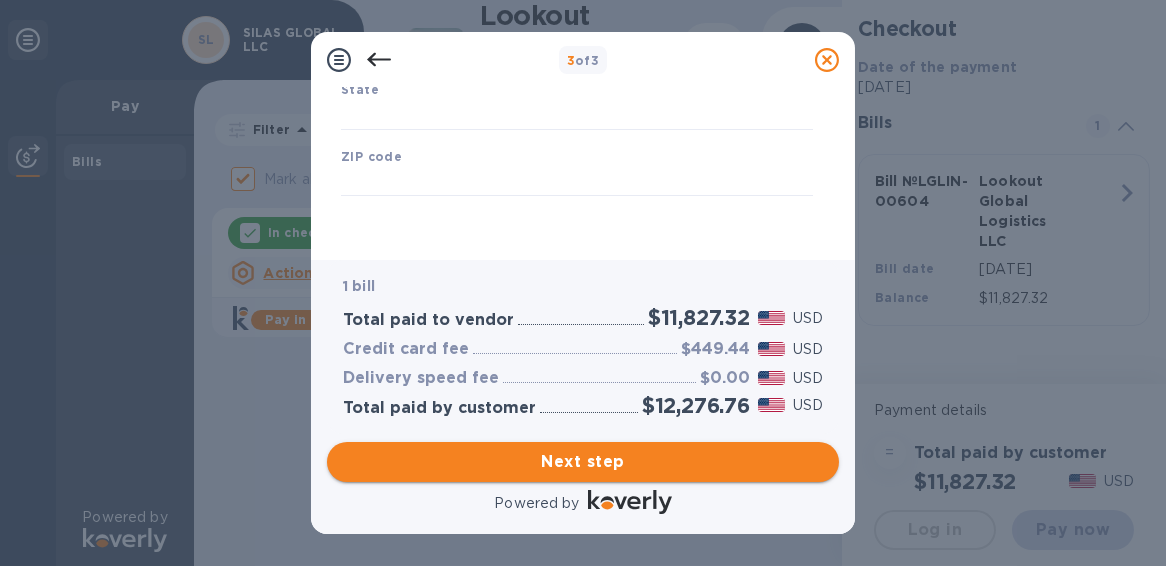 type on "[GEOGRAPHIC_DATA]" 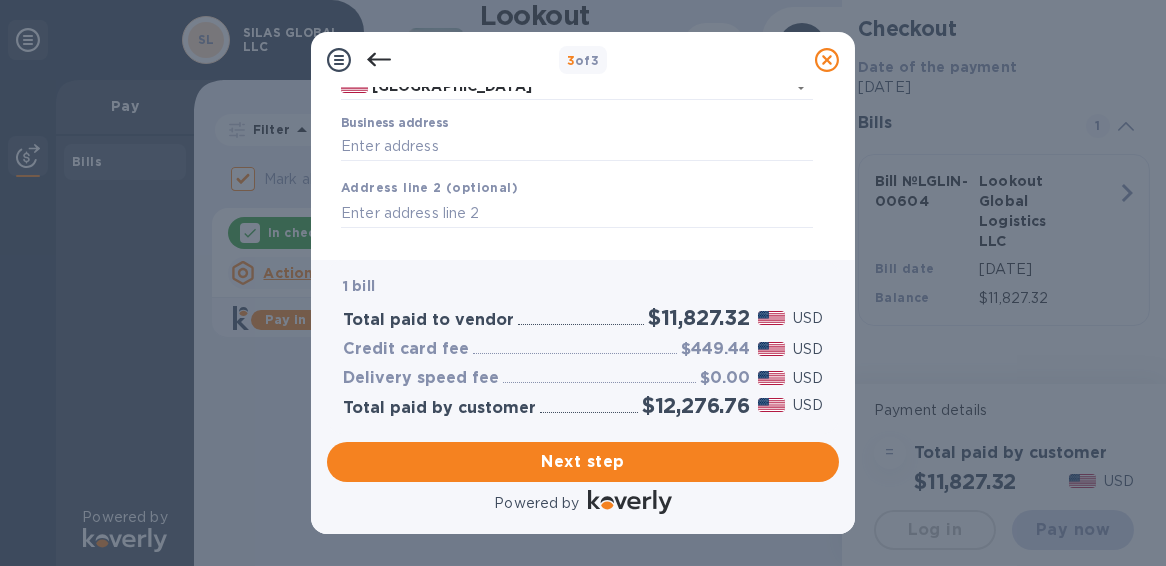 scroll, scrollTop: 172, scrollLeft: 0, axis: vertical 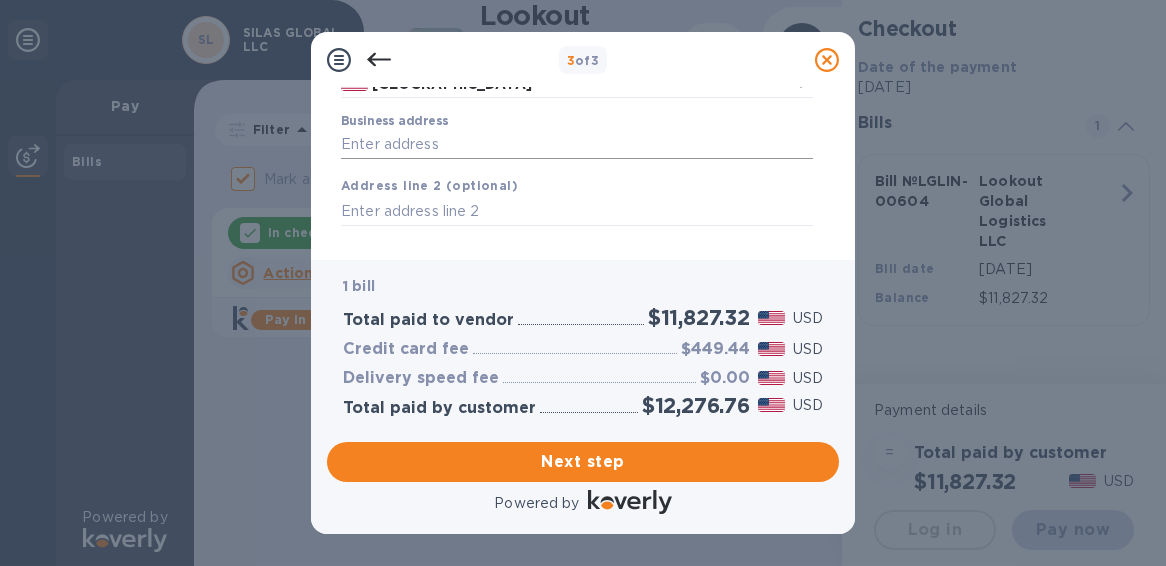click on "Business address" at bounding box center (577, 145) 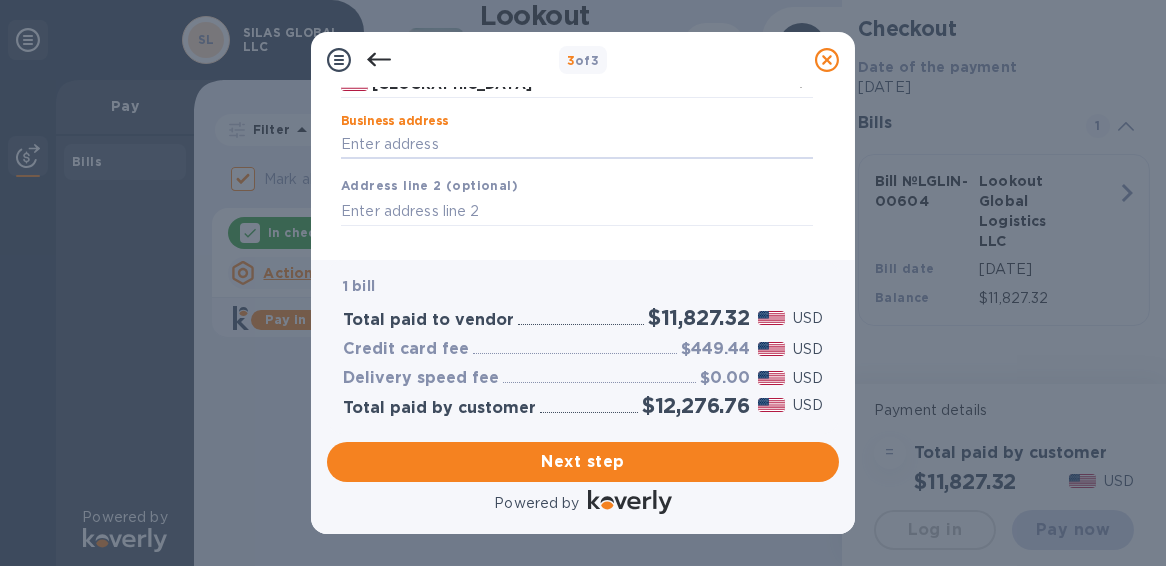 type on "[STREET_ADDRESS][PERSON_NAME]" 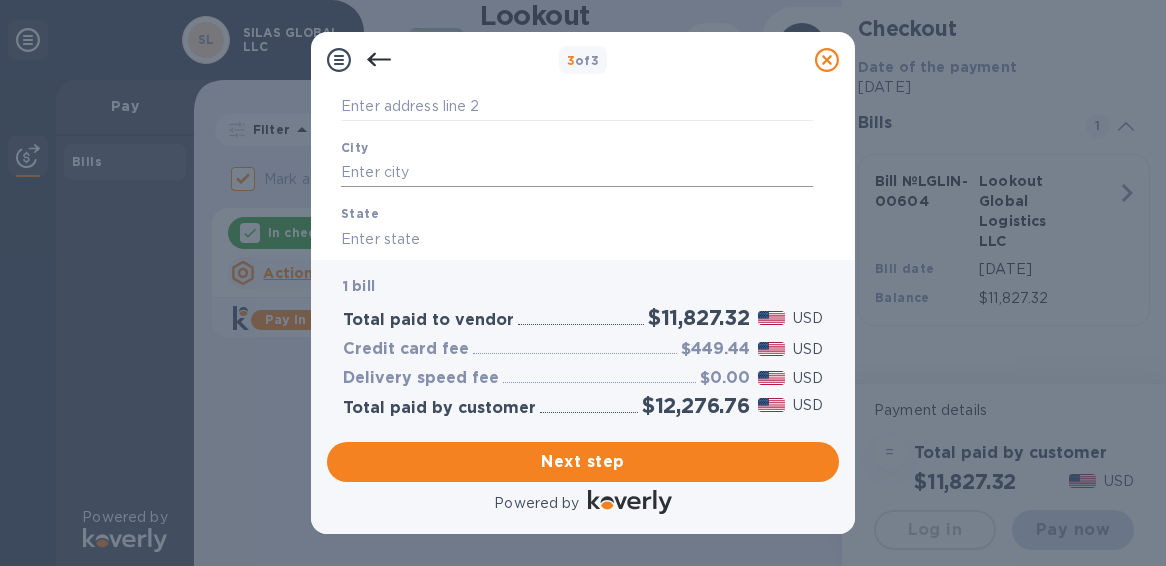 scroll, scrollTop: 280, scrollLeft: 0, axis: vertical 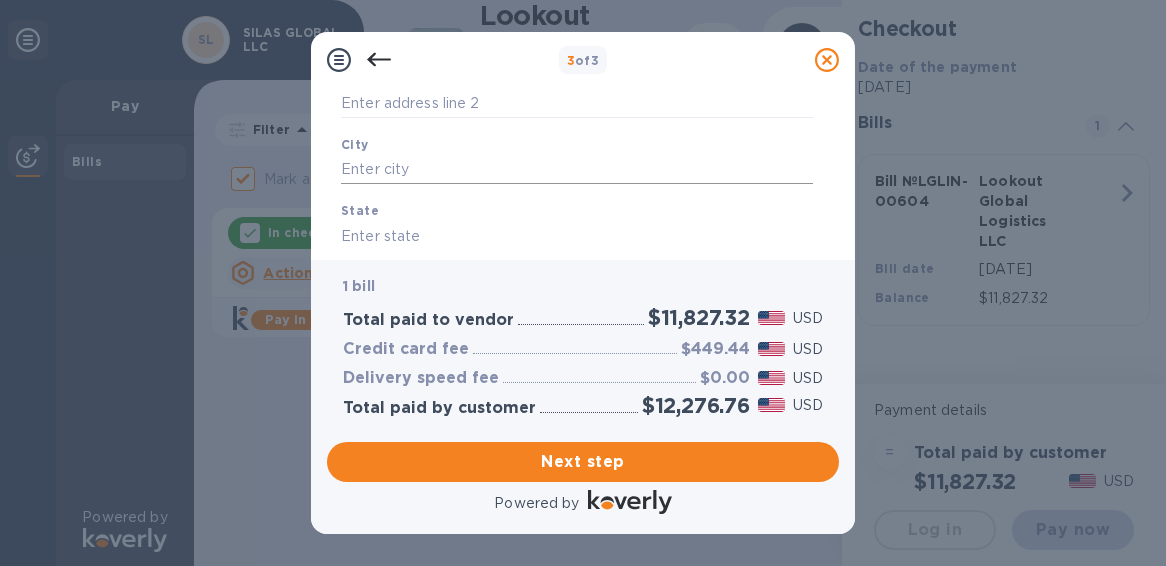 click at bounding box center (577, 170) 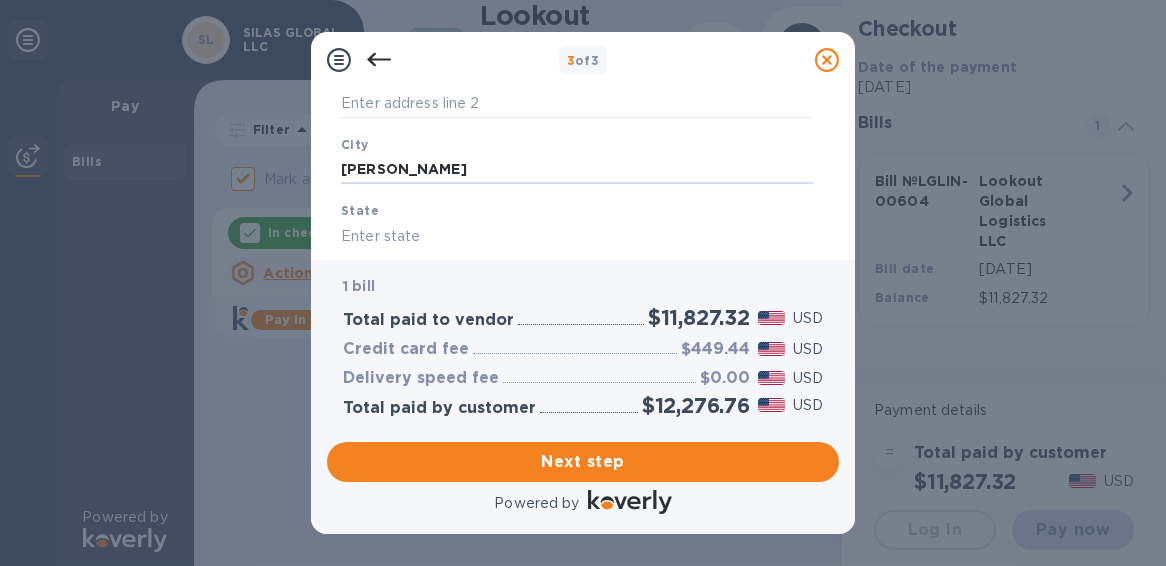 type on "[PERSON_NAME]" 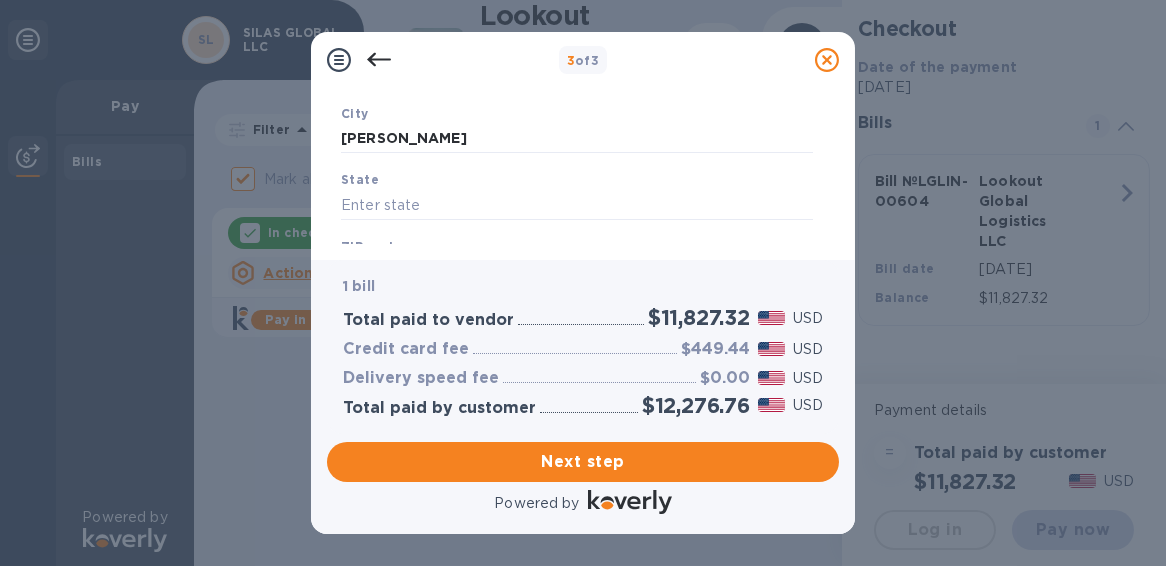scroll, scrollTop: 322, scrollLeft: 0, axis: vertical 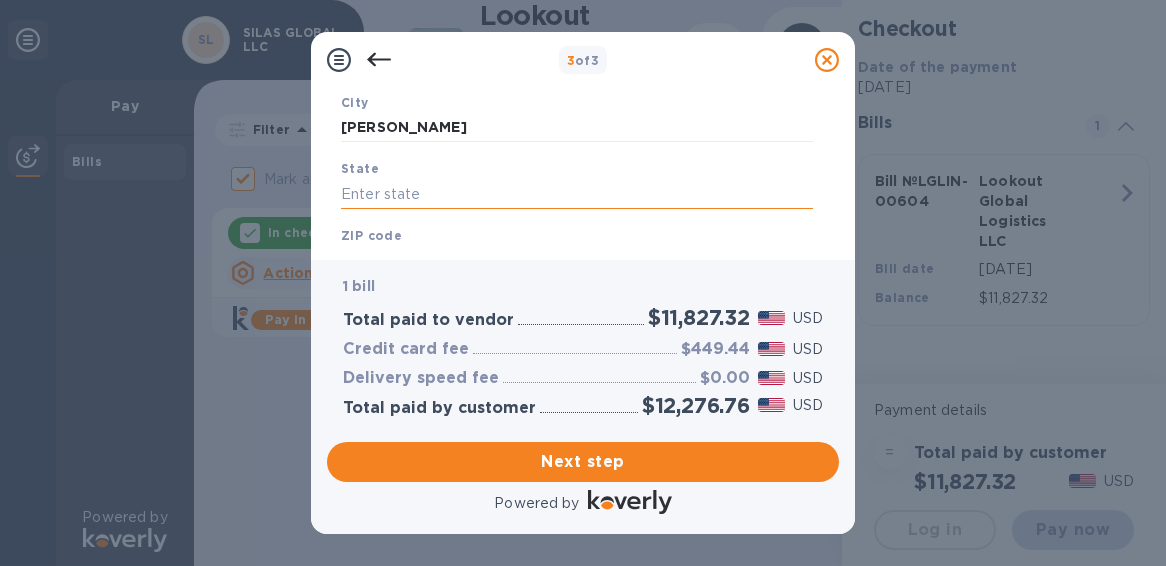 click at bounding box center (577, 194) 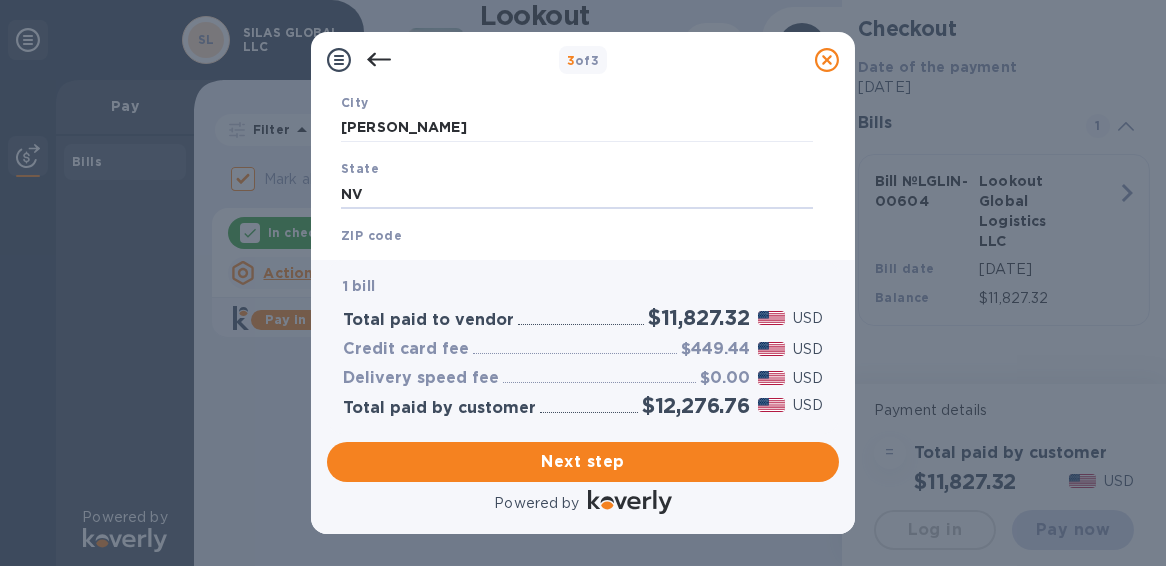 type on "NV" 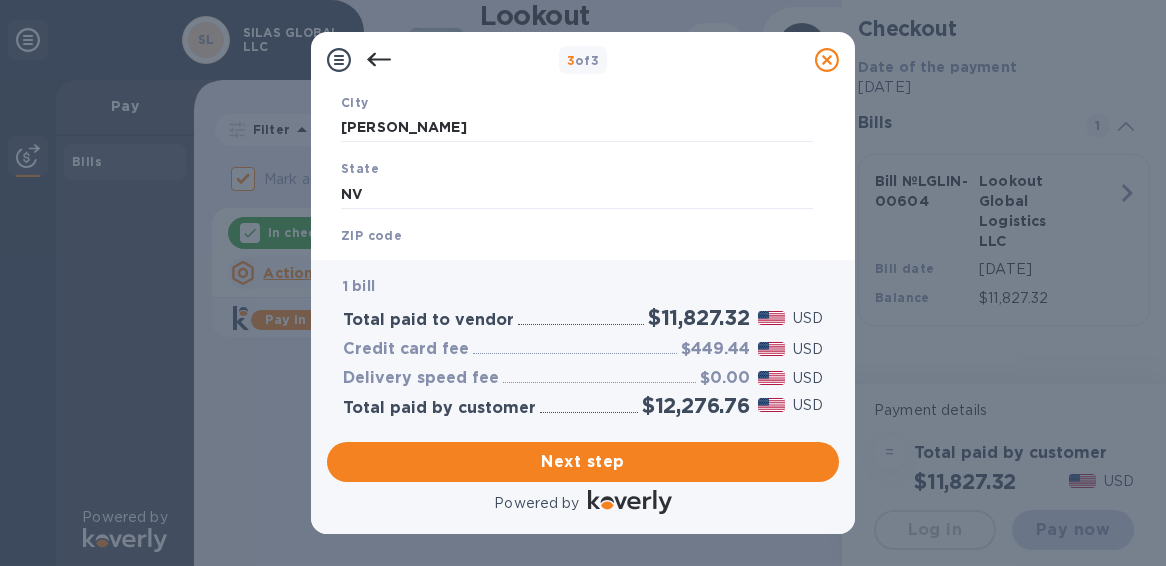 click on "ZIP code" at bounding box center [371, 235] 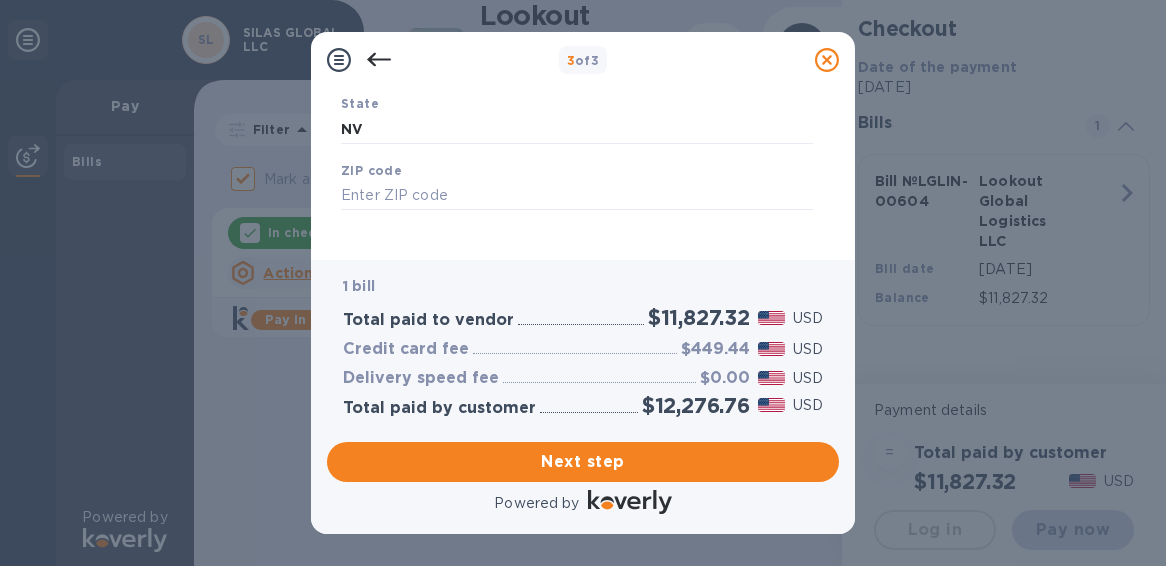 scroll, scrollTop: 393, scrollLeft: 0, axis: vertical 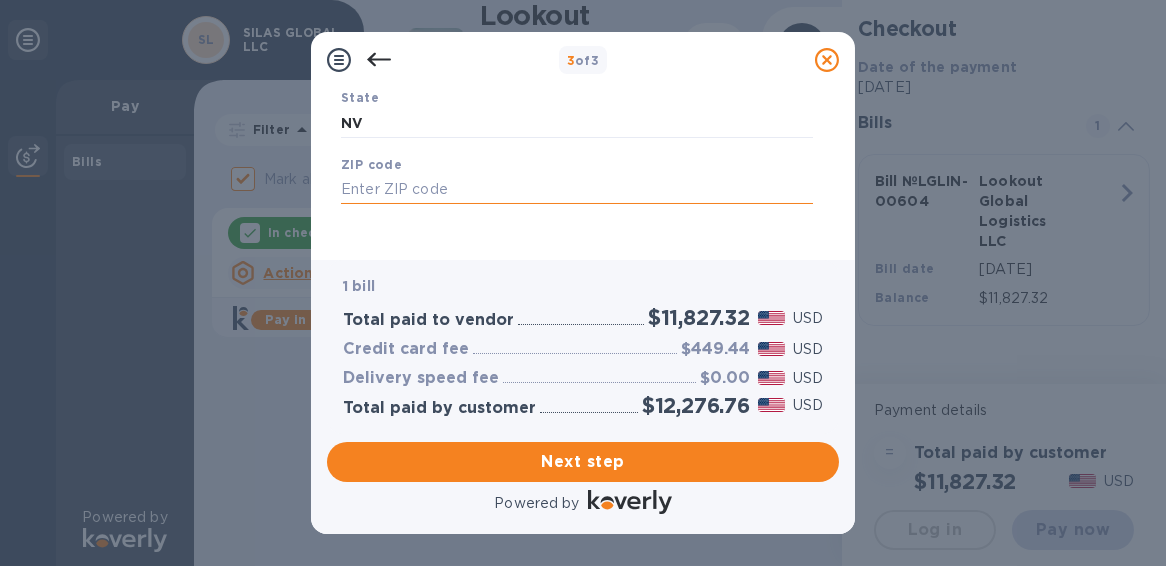 click at bounding box center [577, 190] 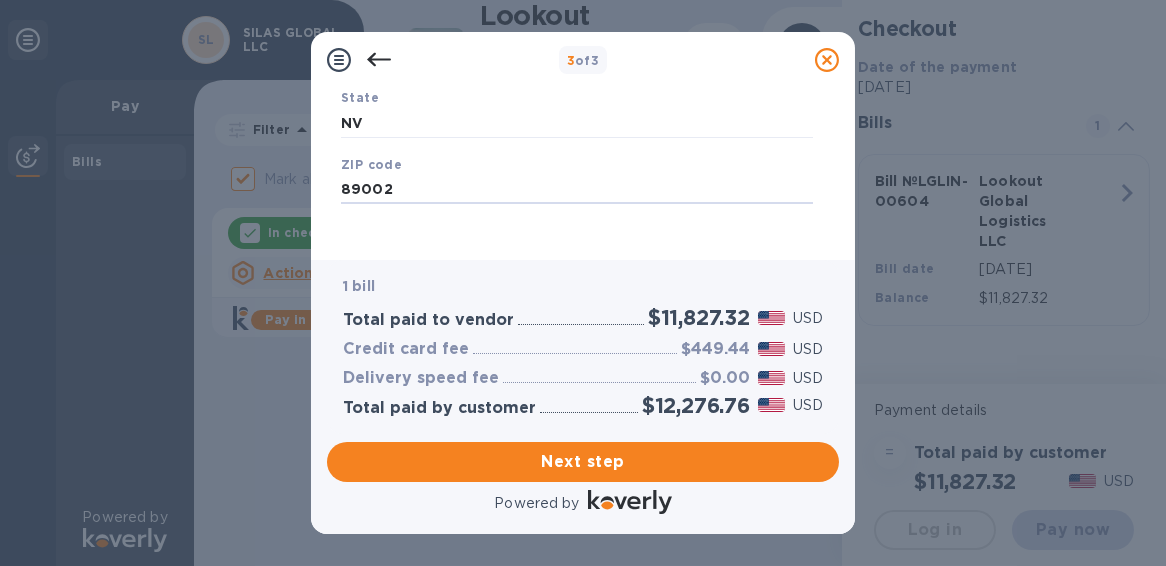 type on "89002" 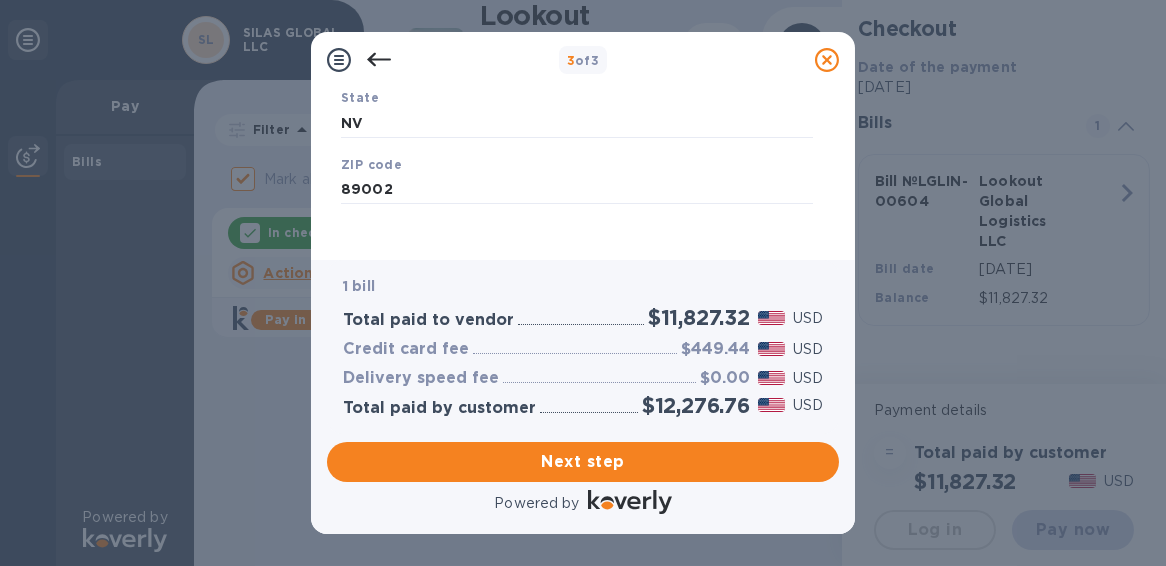 scroll, scrollTop: 401, scrollLeft: 0, axis: vertical 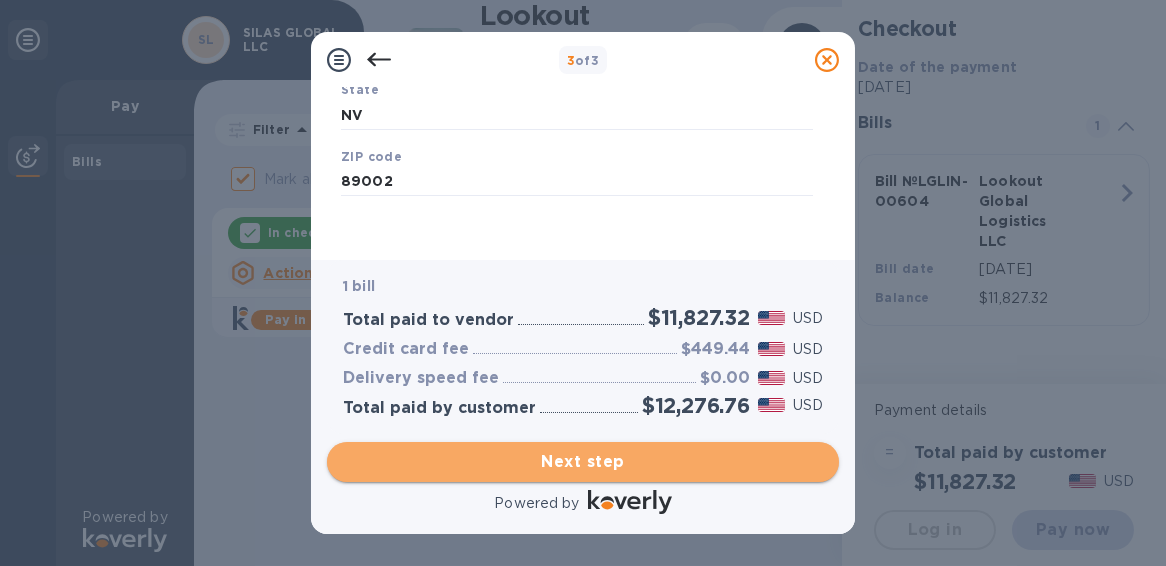 click on "Next step" at bounding box center [583, 462] 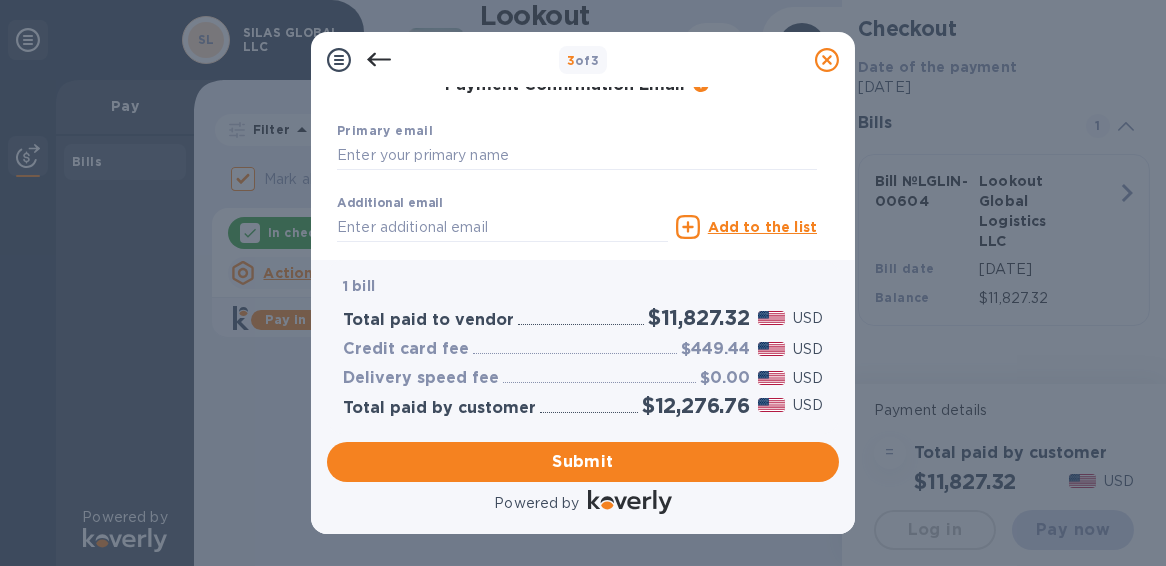scroll, scrollTop: 344, scrollLeft: 0, axis: vertical 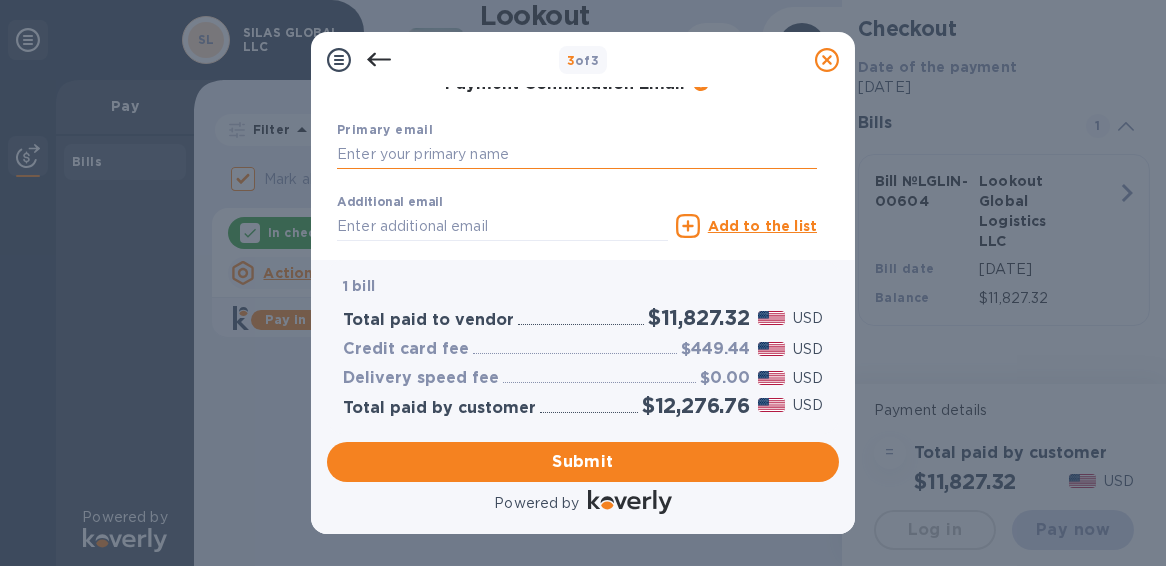 click at bounding box center [577, 155] 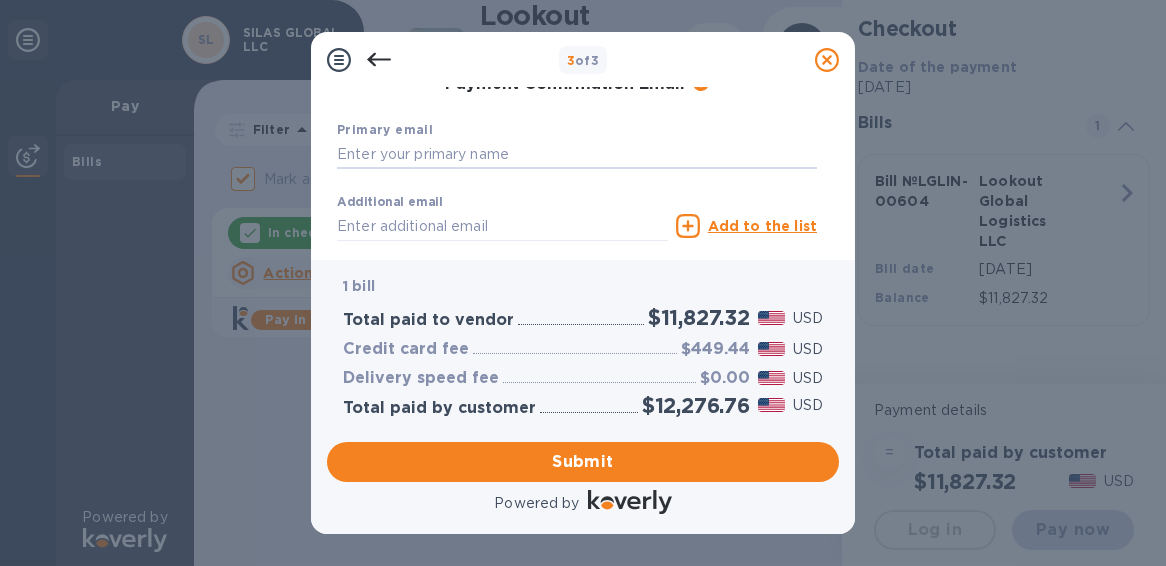 type on "[EMAIL_ADDRESS][DOMAIN_NAME]" 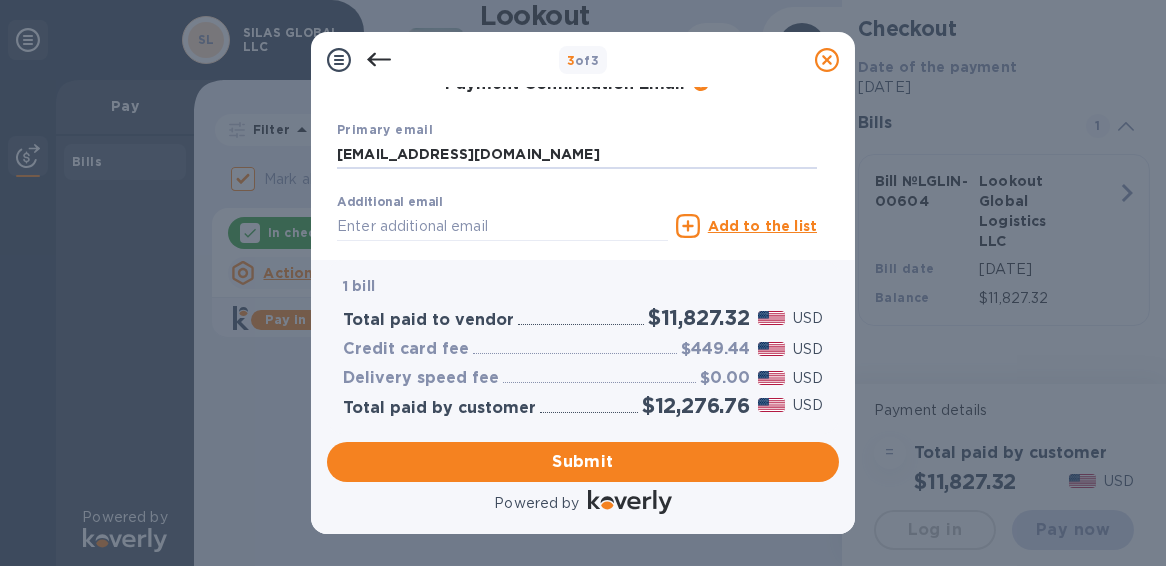 type on "[PERSON_NAME]" 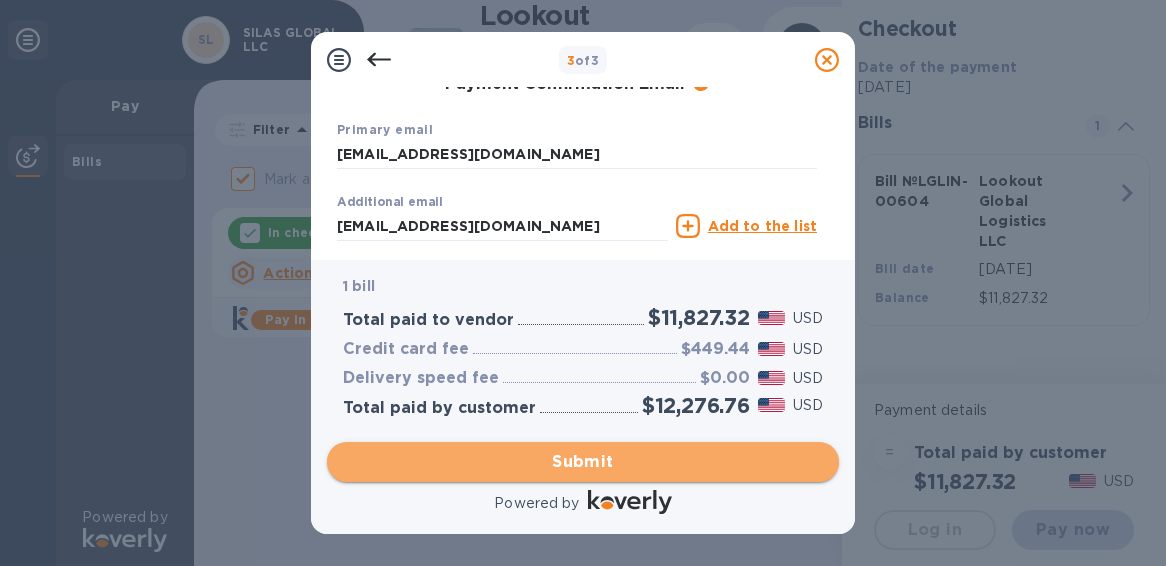 click on "Submit" at bounding box center (583, 462) 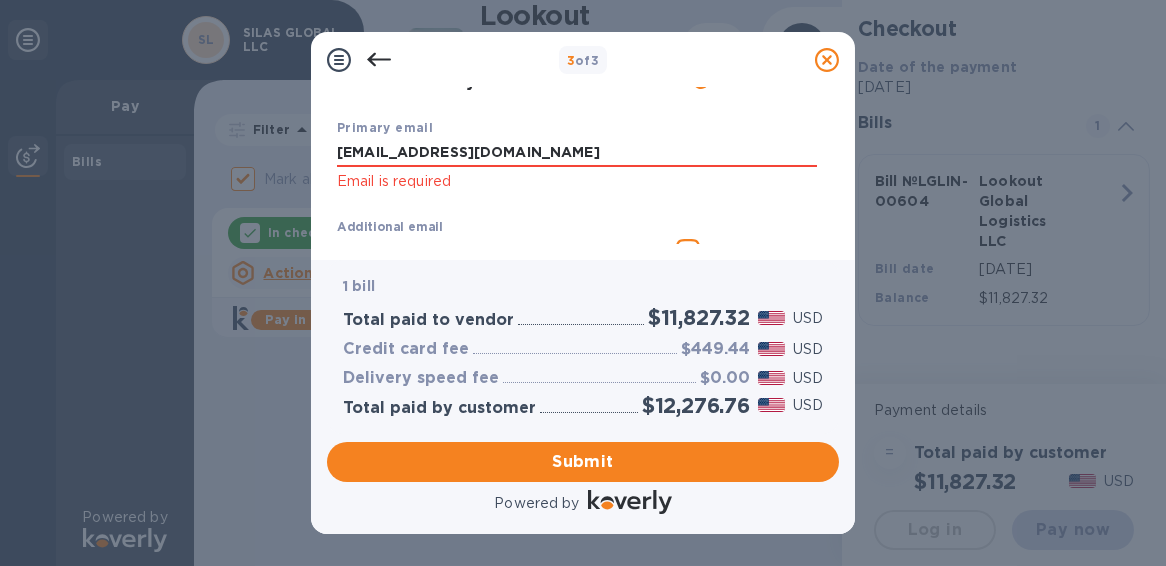scroll, scrollTop: 373, scrollLeft: 0, axis: vertical 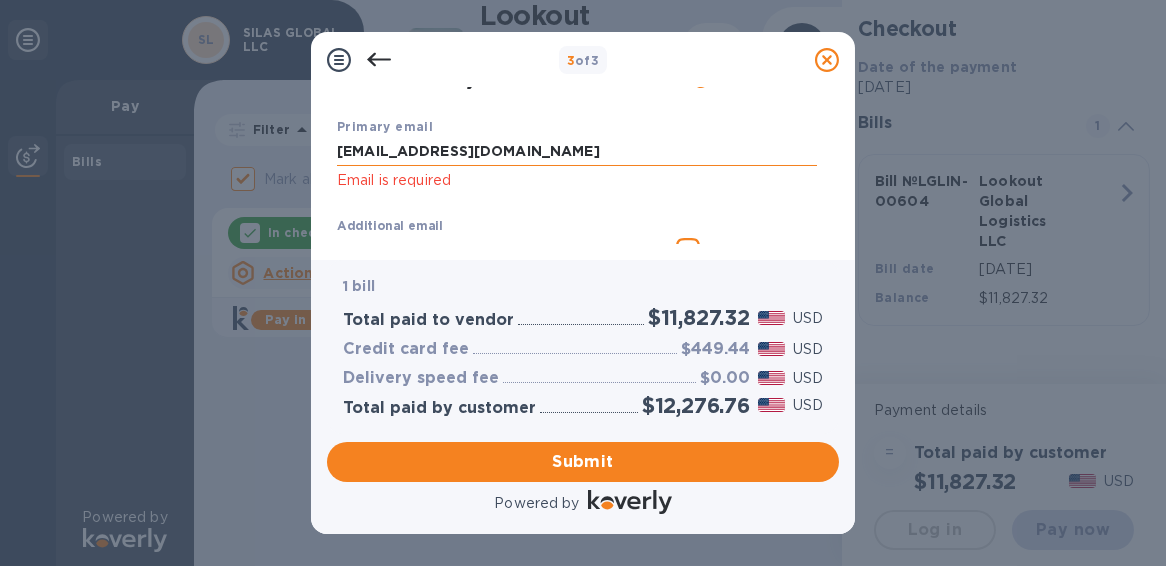 click on "[EMAIL_ADDRESS][DOMAIN_NAME]" at bounding box center (577, 152) 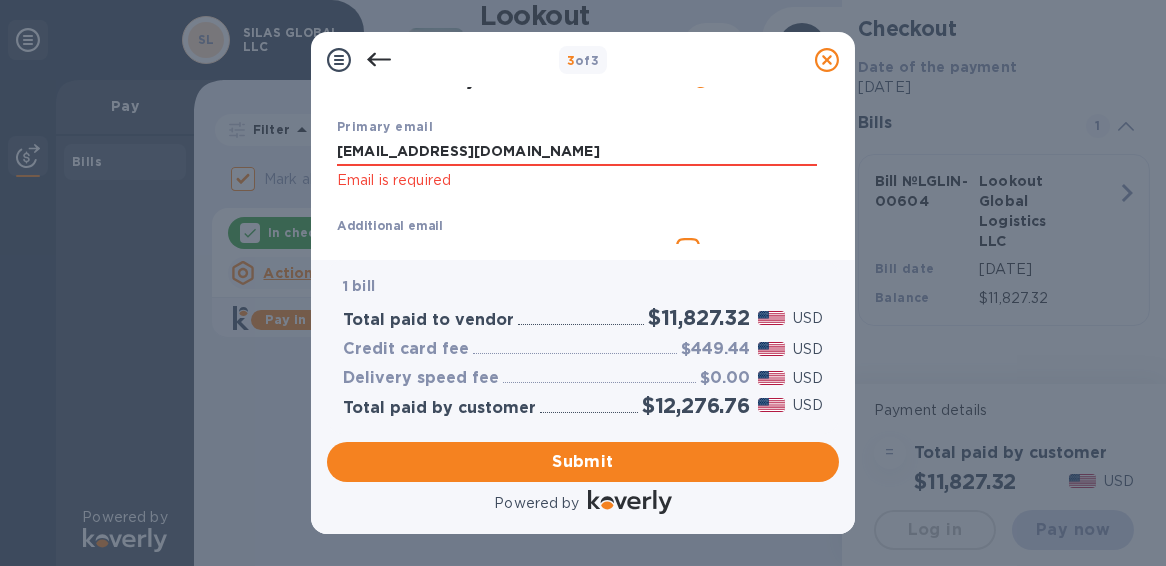 click on "Additional email [PERSON_NAME][EMAIL_ADDRESS][PERSON_NAME][DOMAIN_NAME] Email address will be added to the list of emails Add to the list Added additional emails" at bounding box center [577, 268] 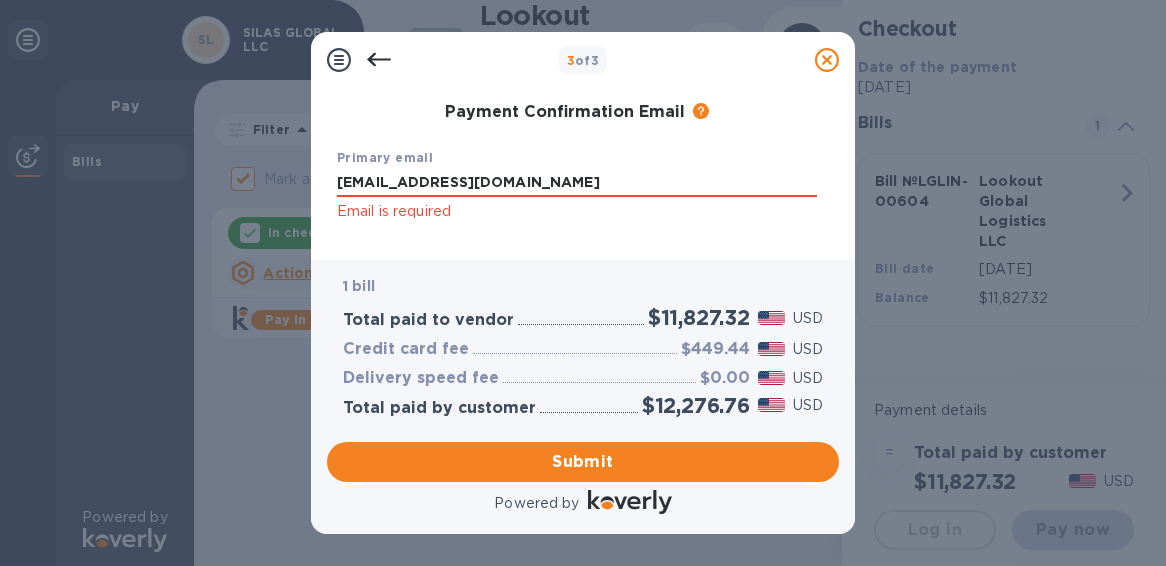 scroll, scrollTop: 330, scrollLeft: 0, axis: vertical 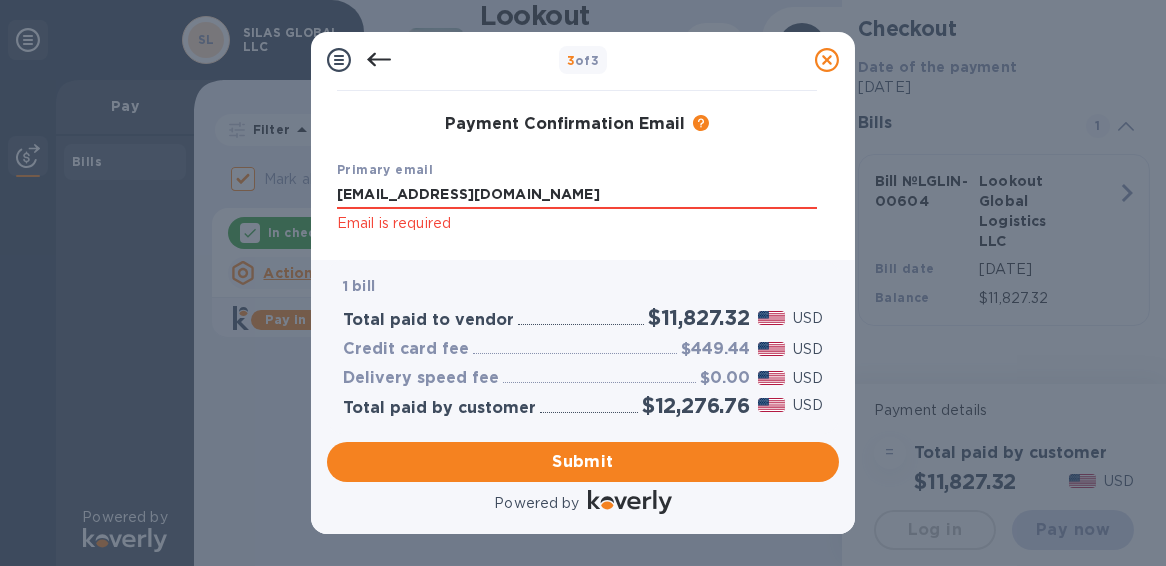 drag, startPoint x: 537, startPoint y: 192, endPoint x: 315, endPoint y: 179, distance: 222.38031 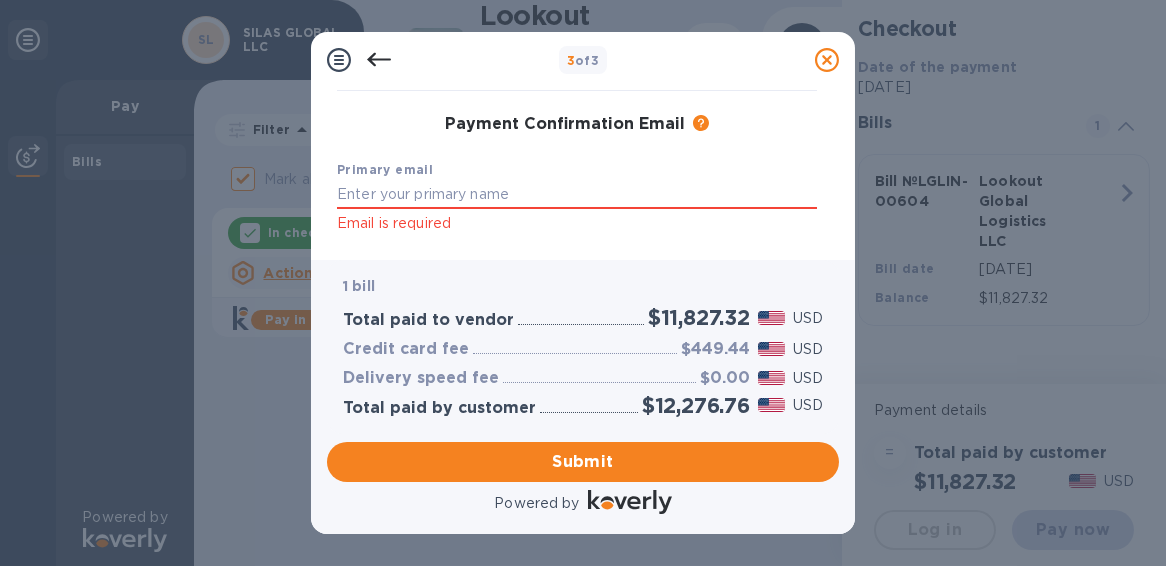 click on "Primary email Email is required" at bounding box center [577, 197] 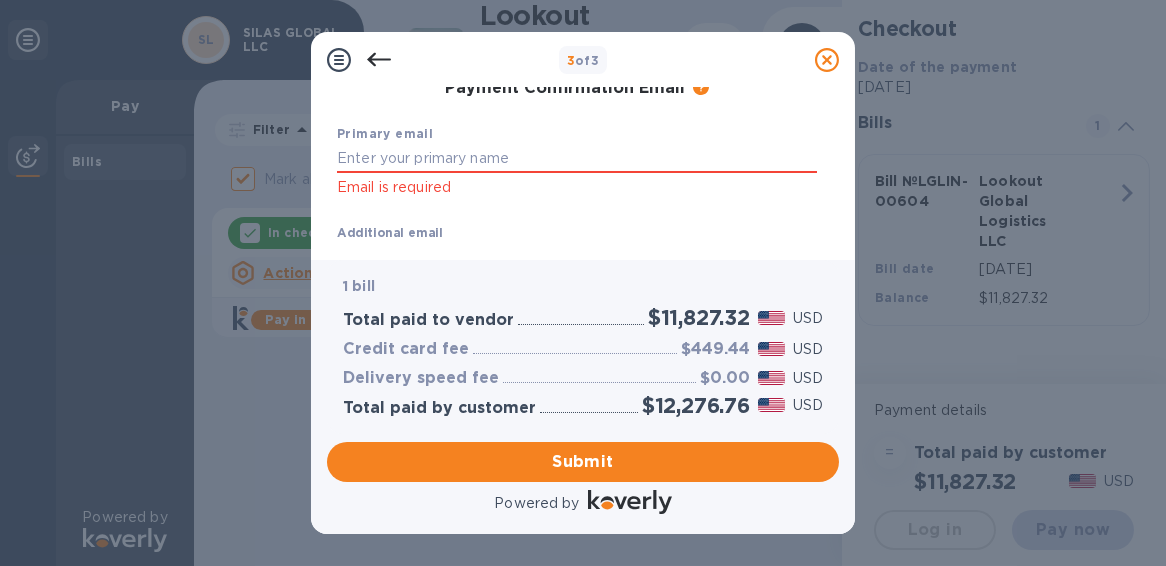scroll, scrollTop: 362, scrollLeft: 0, axis: vertical 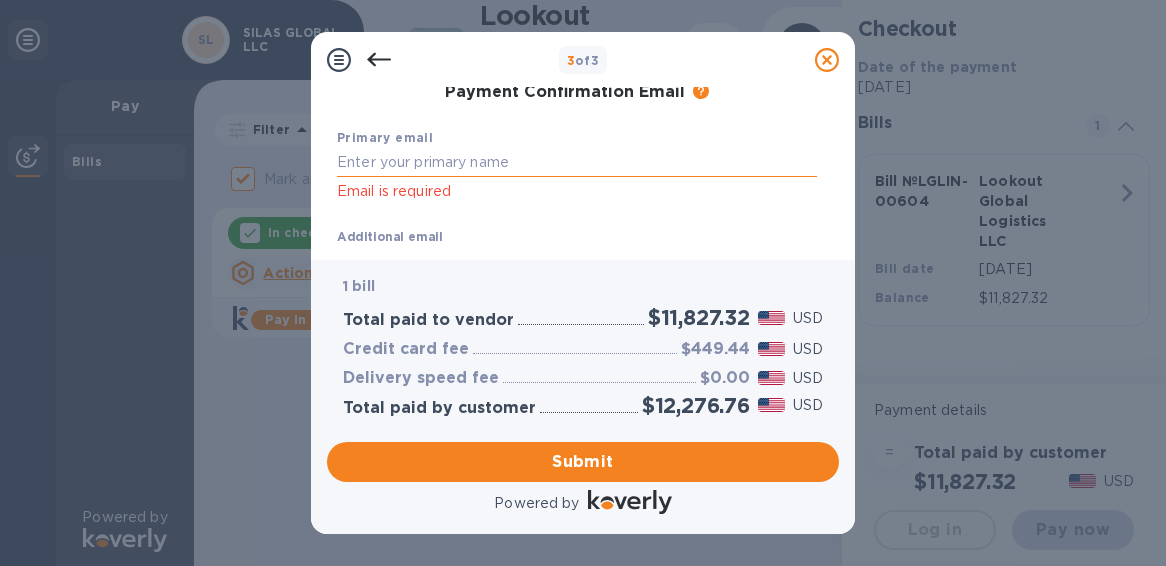 click at bounding box center [577, 163] 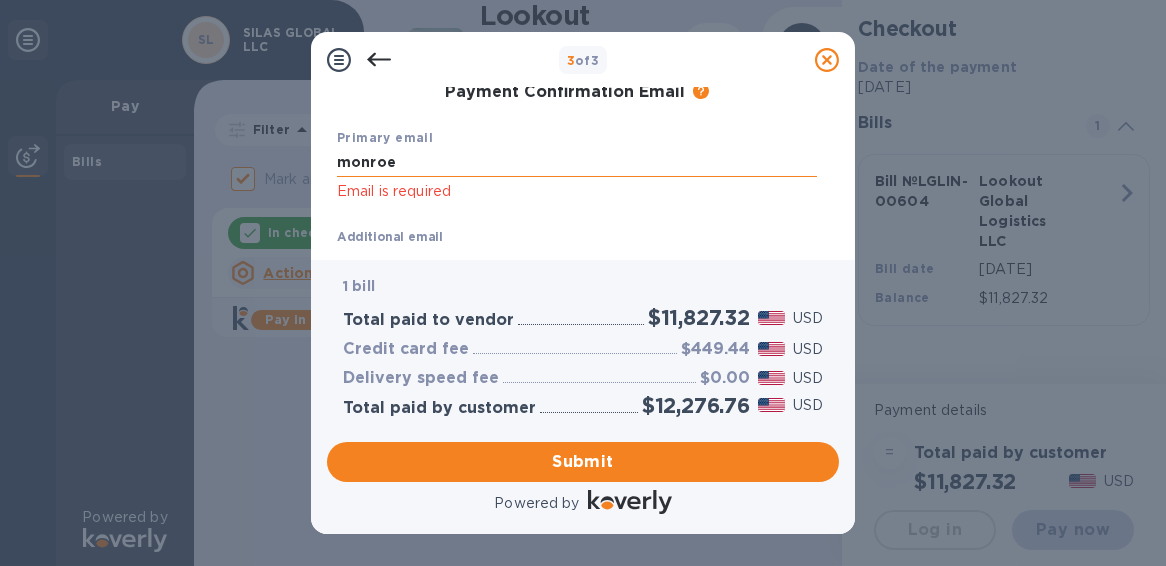 type on "[EMAIL_ADDRESS][DOMAIN_NAME]" 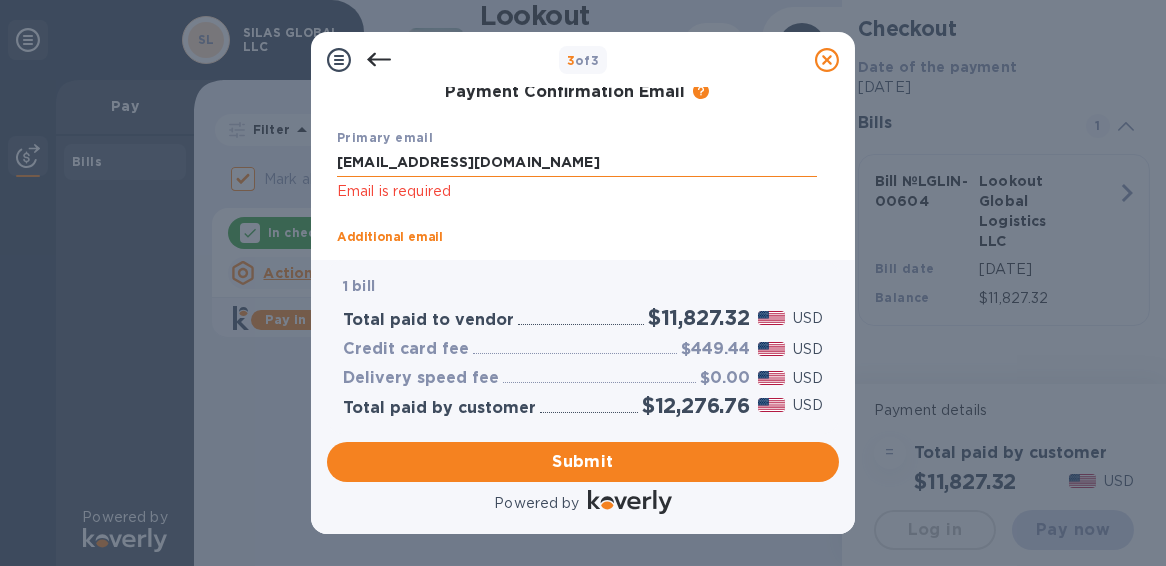 scroll, scrollTop: 456, scrollLeft: 0, axis: vertical 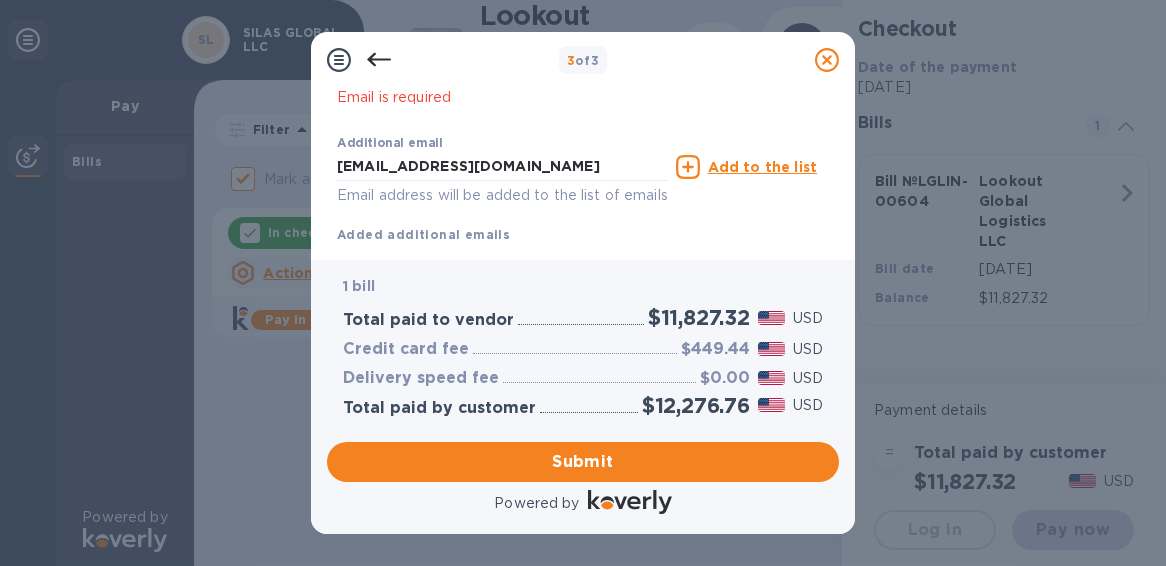click on "Additional email [PERSON_NAME][EMAIL_ADDRESS][PERSON_NAME][DOMAIN_NAME] Email address will be added to the list of emails Add to the list Added additional emails" at bounding box center (577, 185) 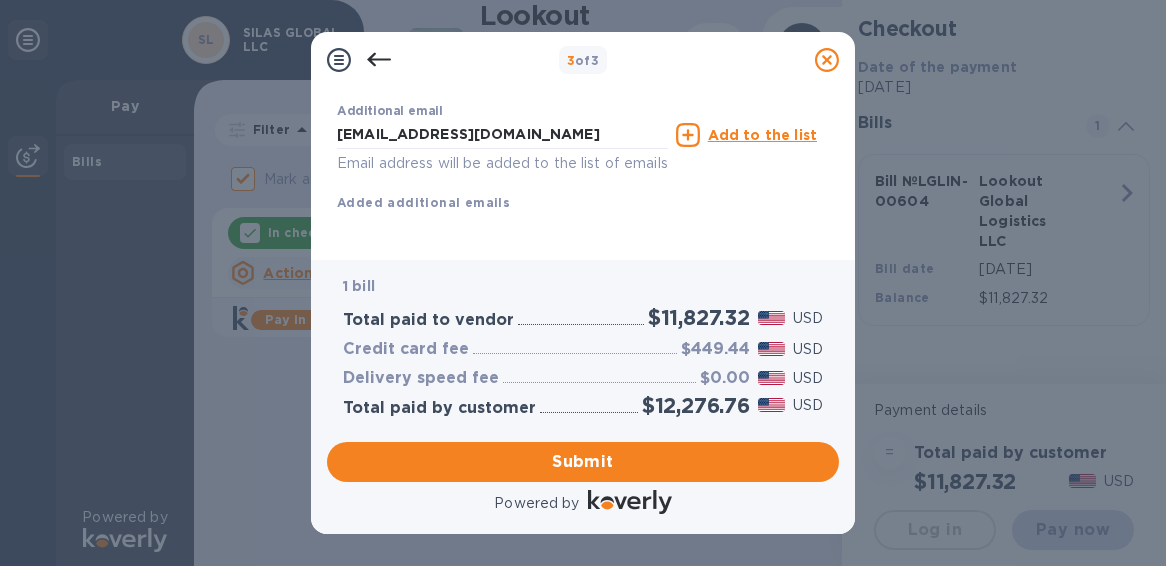 scroll, scrollTop: 511, scrollLeft: 0, axis: vertical 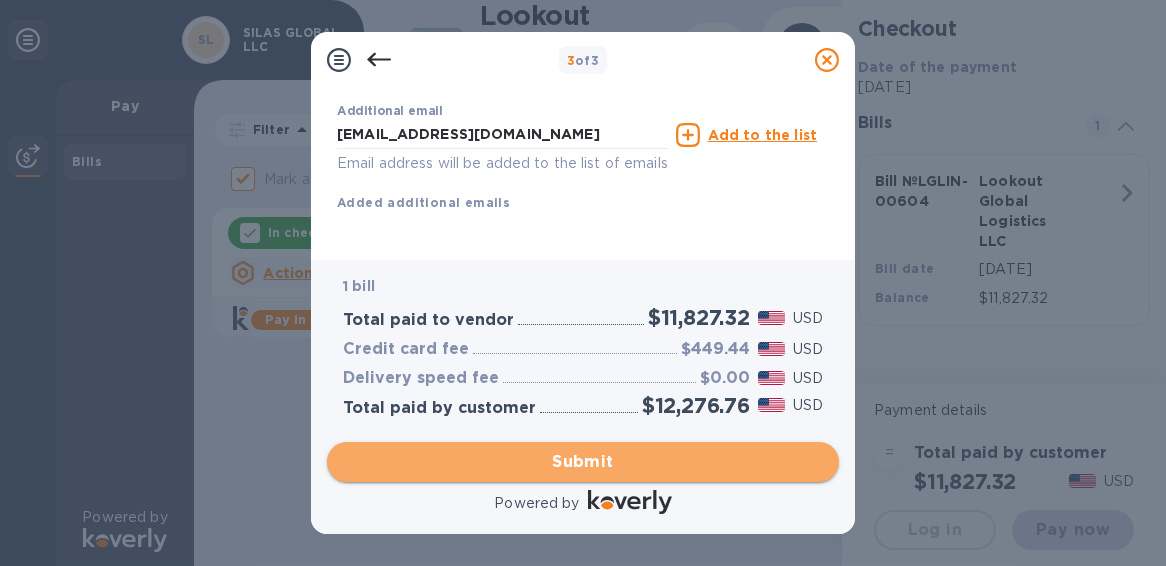 click on "Submit" at bounding box center [583, 462] 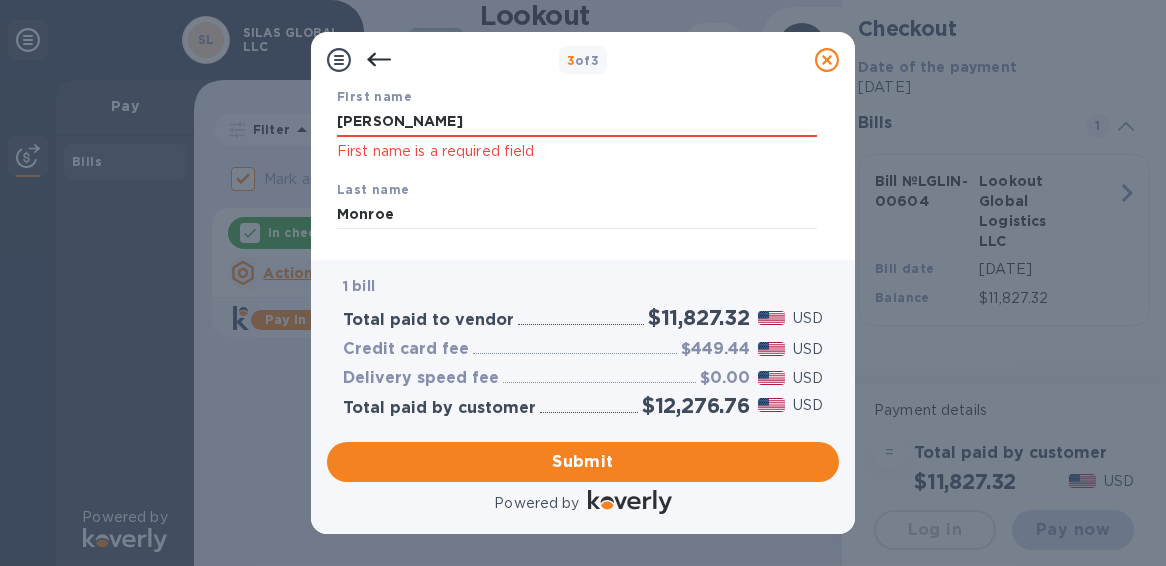 scroll, scrollTop: 132, scrollLeft: 0, axis: vertical 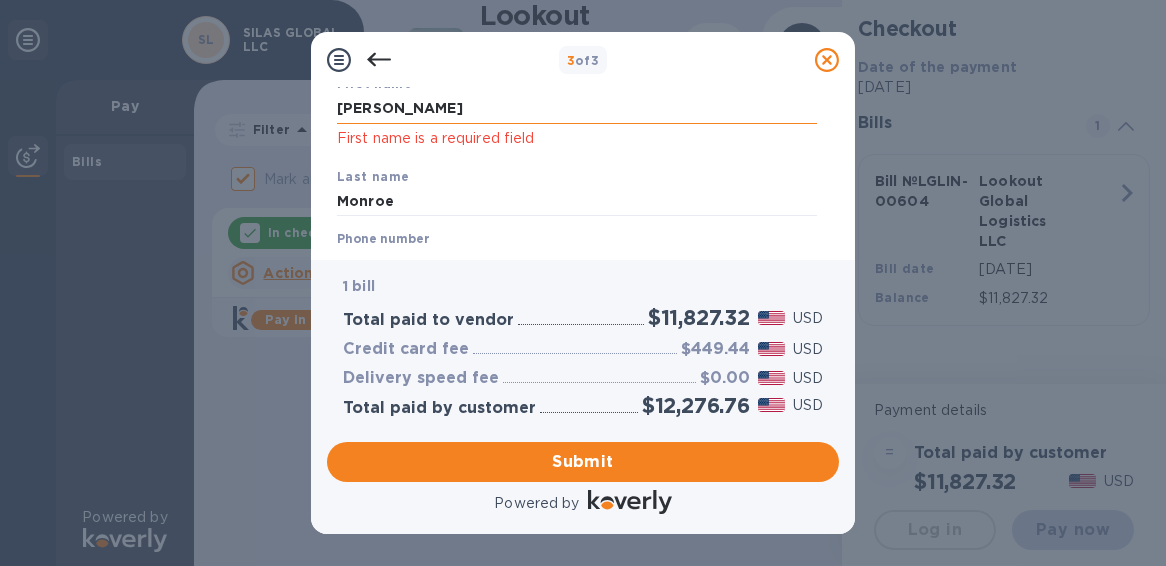 click on "[PERSON_NAME]" at bounding box center (577, 109) 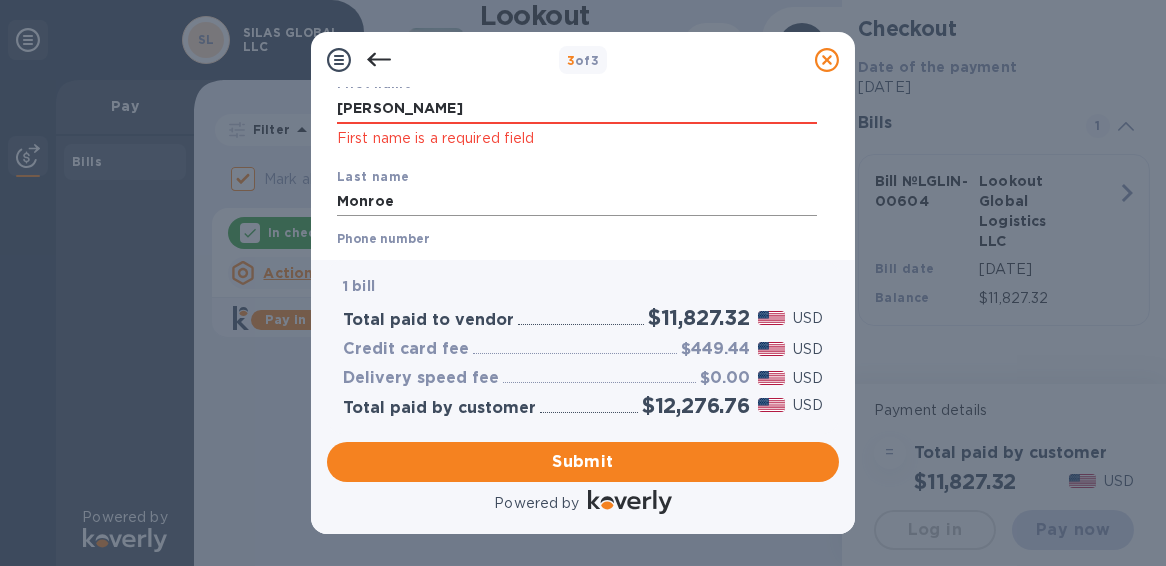 click on "Monroe" at bounding box center (577, 202) 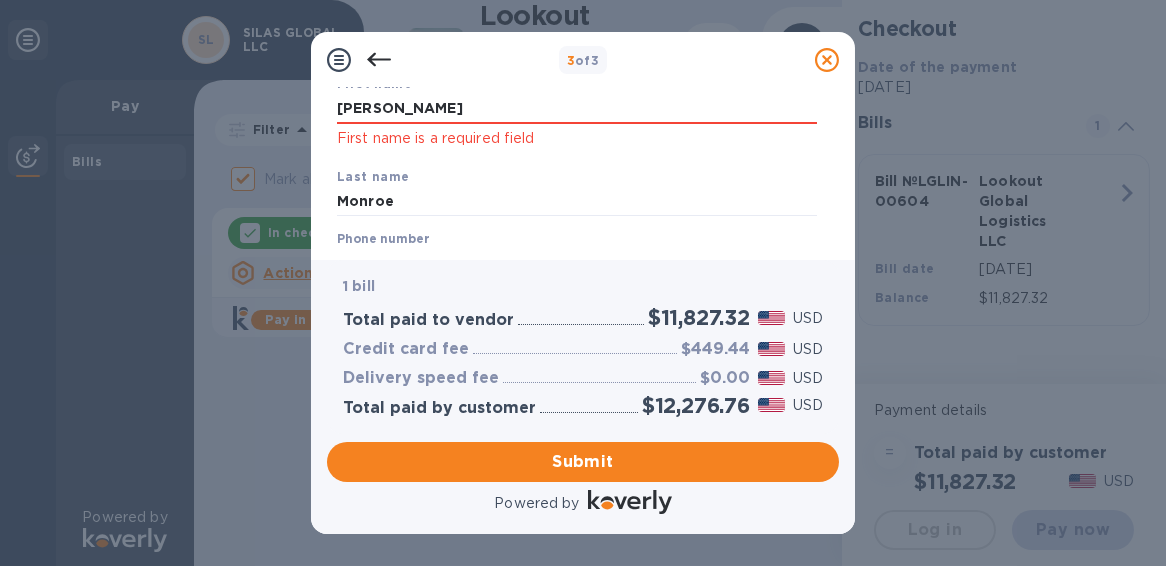 click on "Last name [PERSON_NAME]" at bounding box center (577, 191) 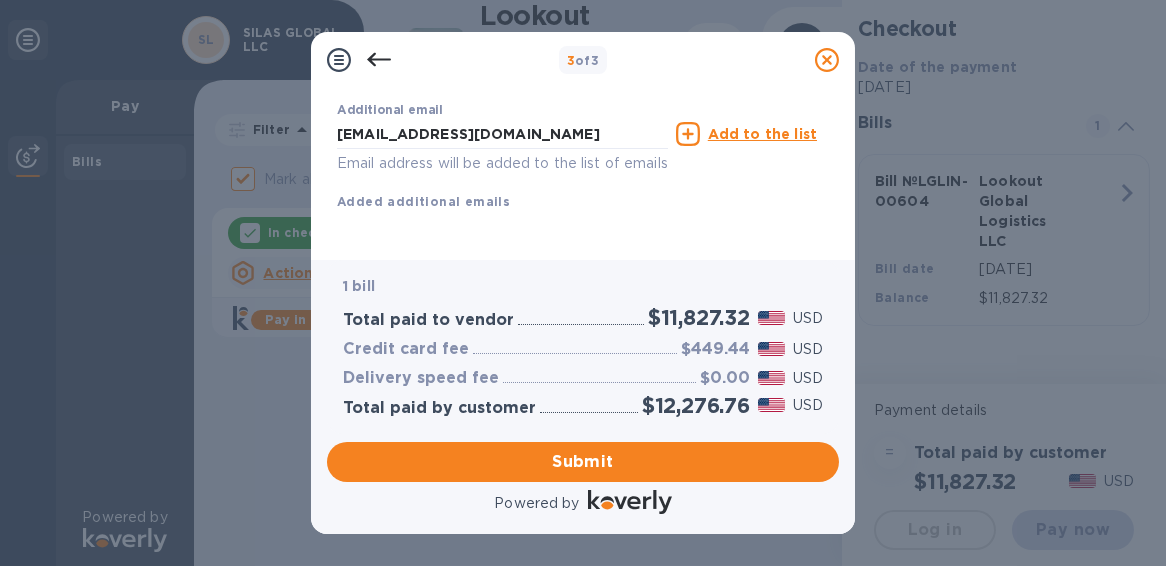 scroll, scrollTop: 485, scrollLeft: 0, axis: vertical 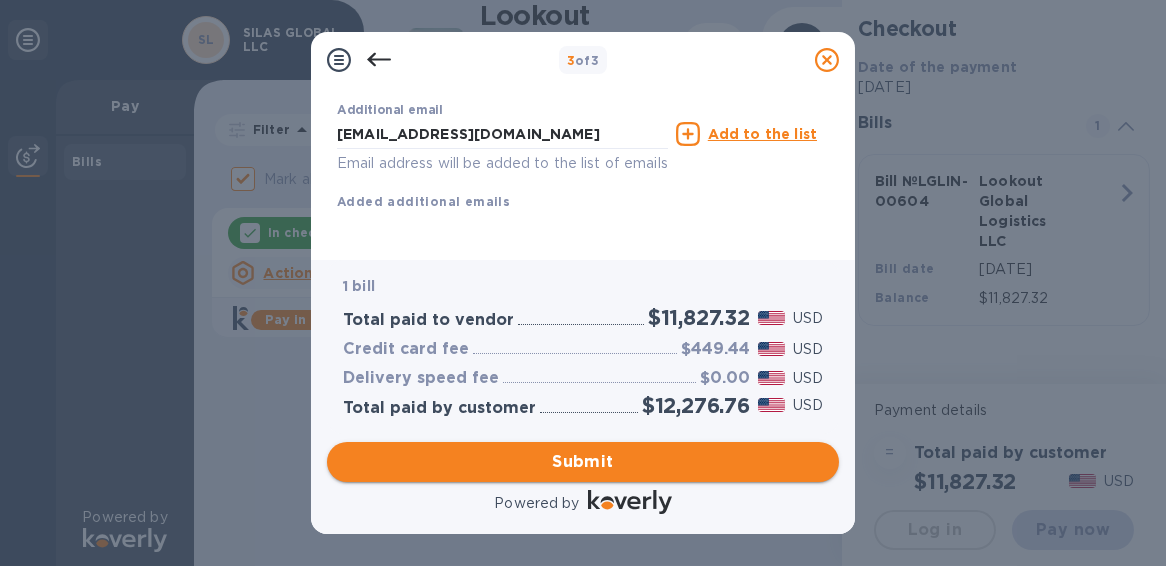 click on "Submit" at bounding box center [583, 462] 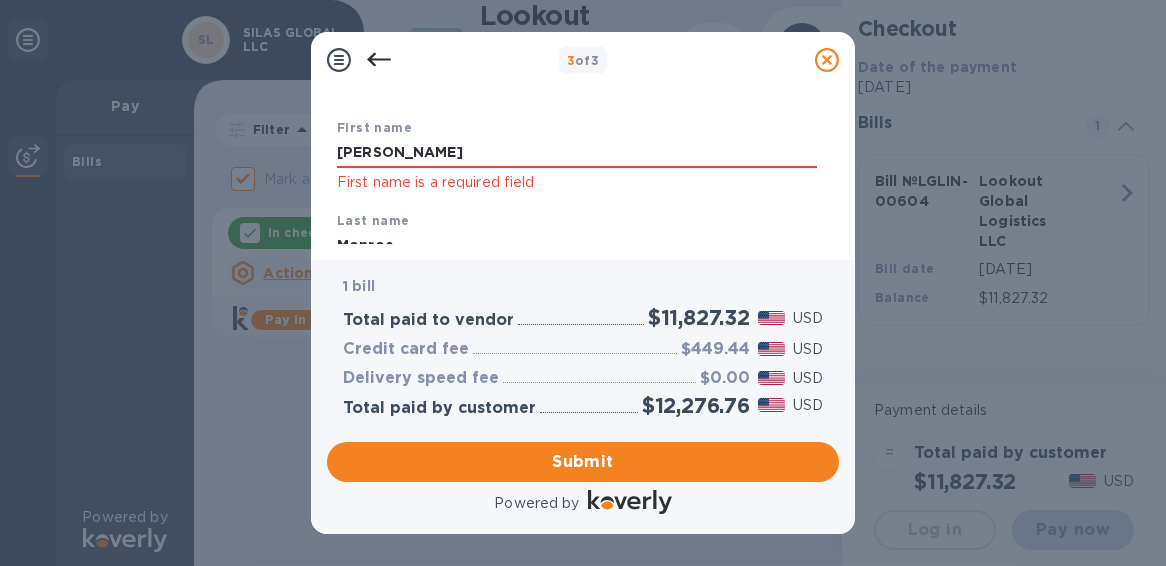 scroll, scrollTop: 95, scrollLeft: 0, axis: vertical 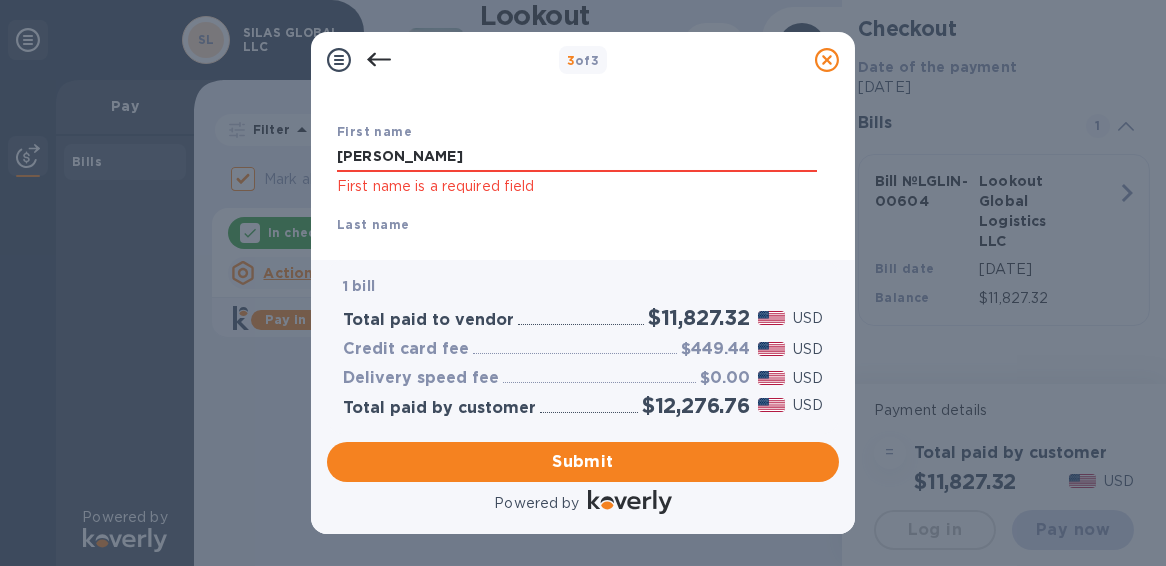 drag, startPoint x: 390, startPoint y: 157, endPoint x: 310, endPoint y: 156, distance: 80.00625 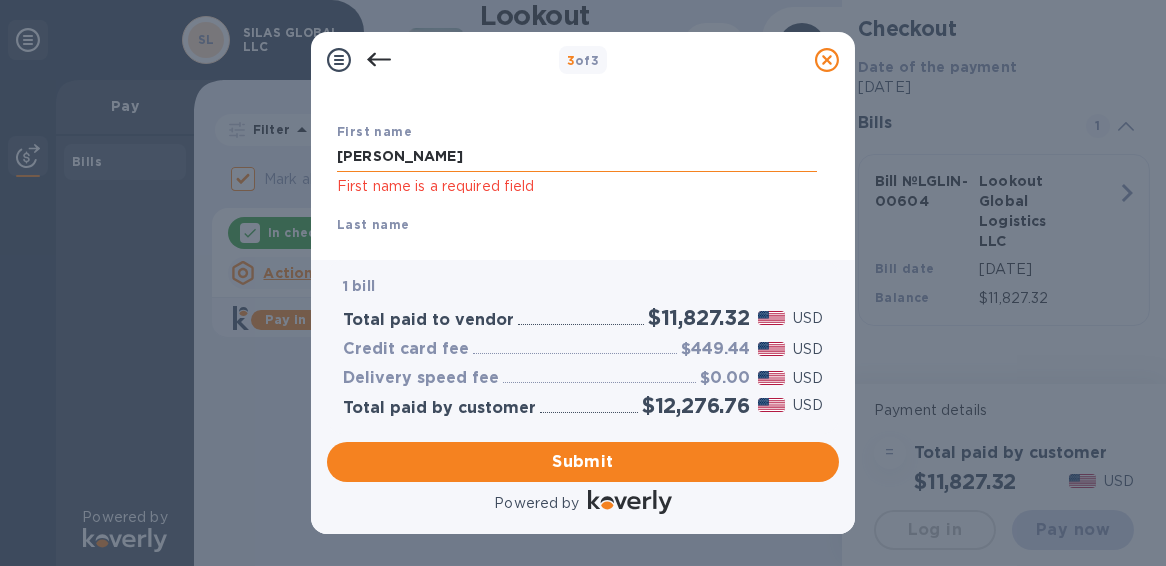 type on "[PERSON_NAME]" 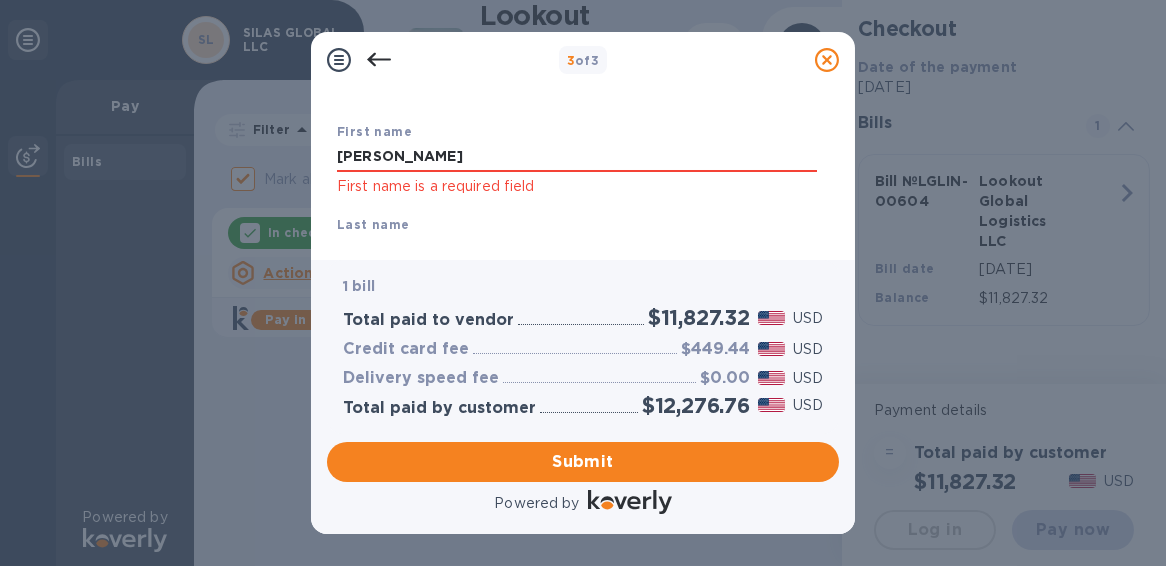 click on "Last name [PERSON_NAME]" at bounding box center [577, 239] 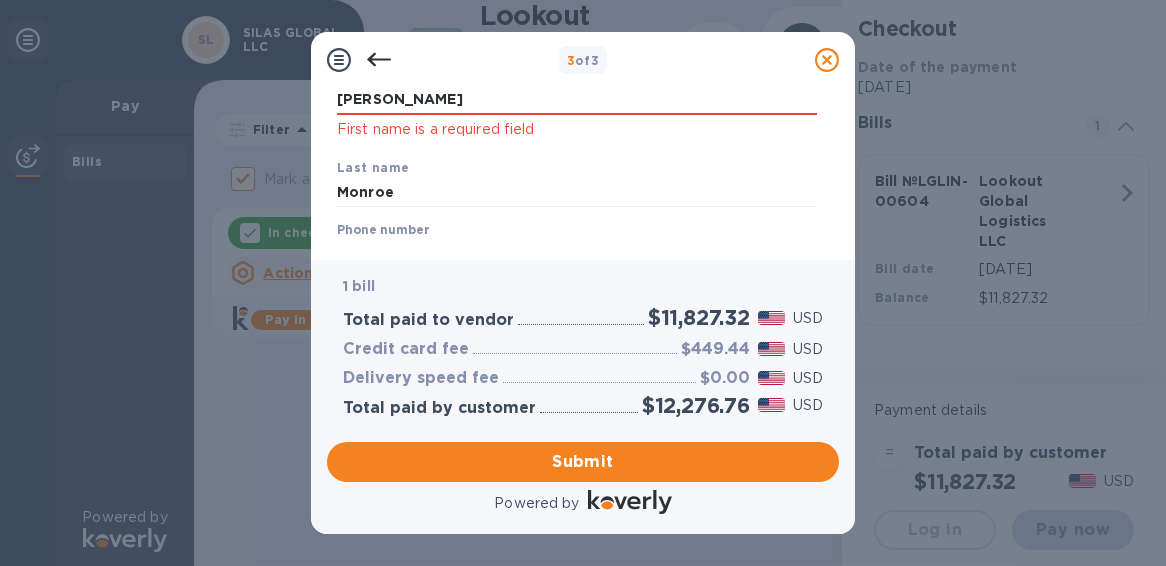 scroll, scrollTop: 153, scrollLeft: 0, axis: vertical 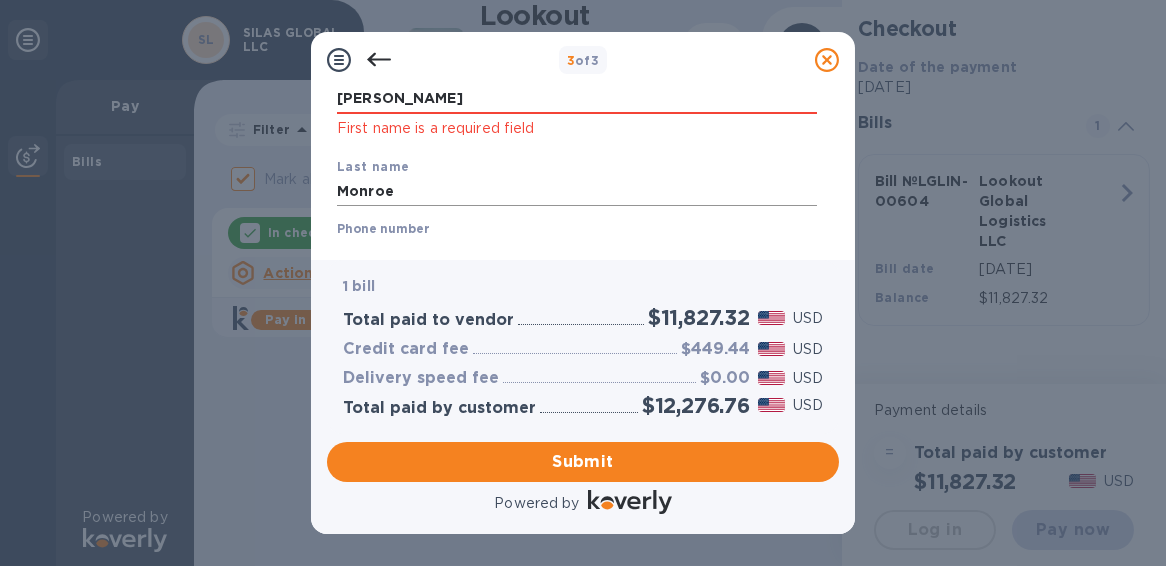 click on "Monroe" at bounding box center [577, 192] 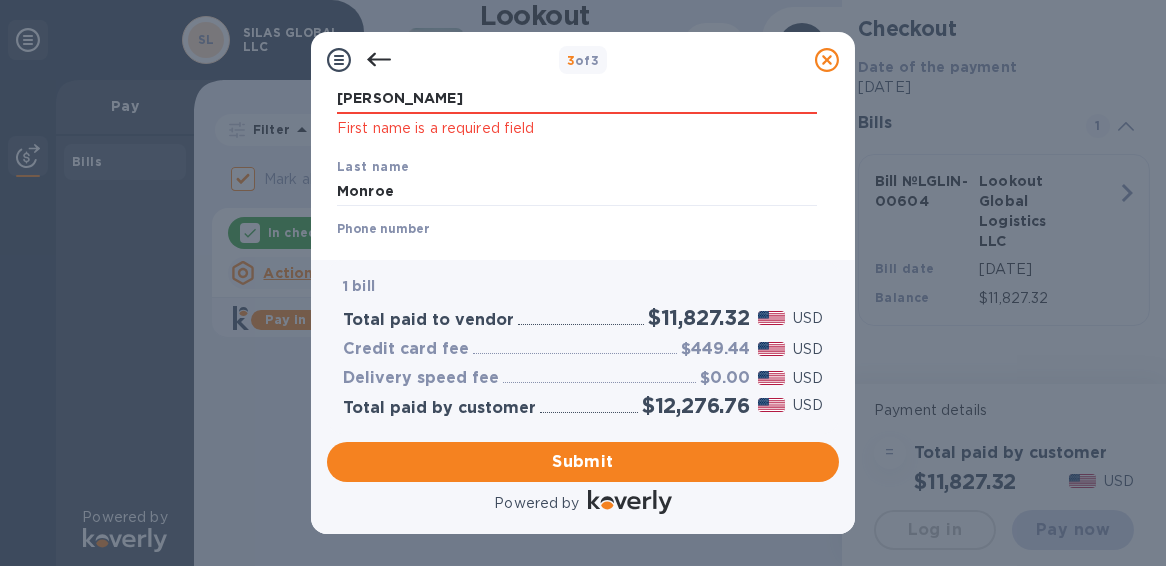 click on "Last name [PERSON_NAME]" at bounding box center [577, 181] 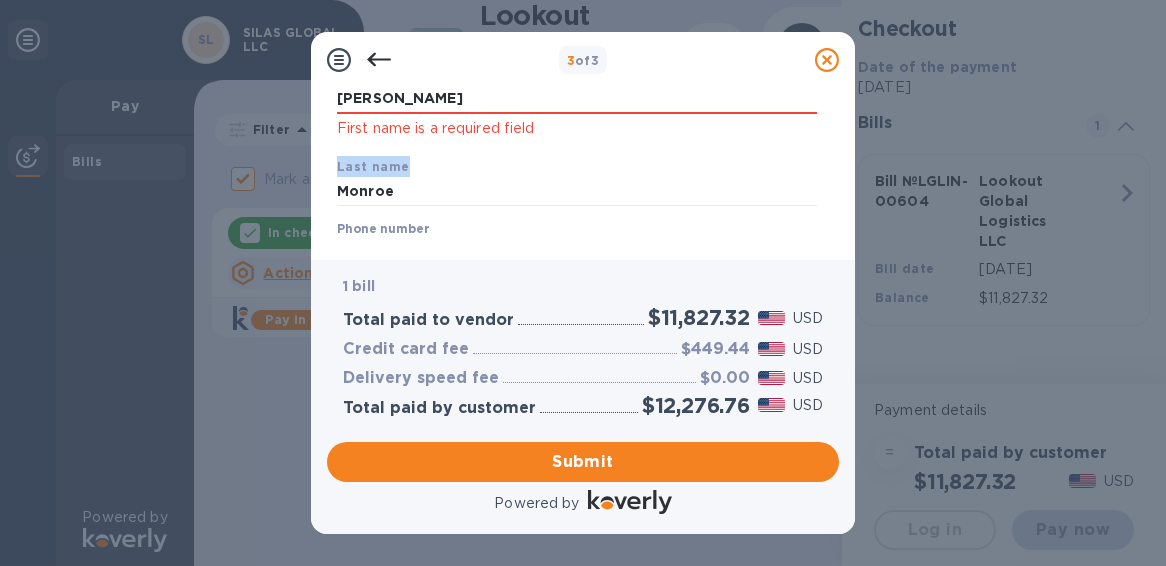 drag, startPoint x: 839, startPoint y: 142, endPoint x: 835, endPoint y: 164, distance: 22.36068 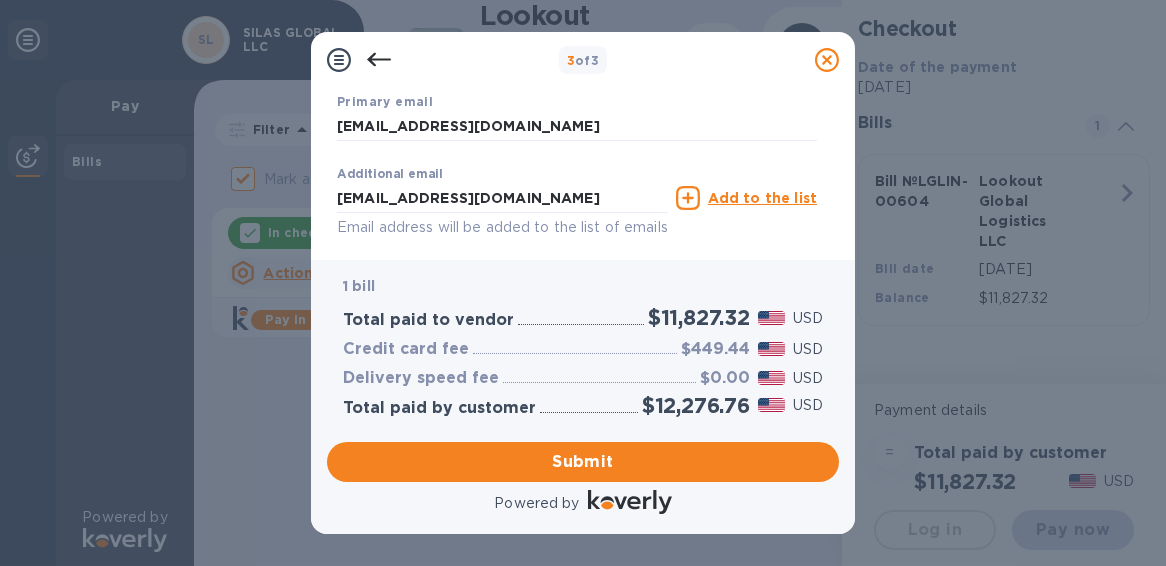 scroll, scrollTop: 400, scrollLeft: 0, axis: vertical 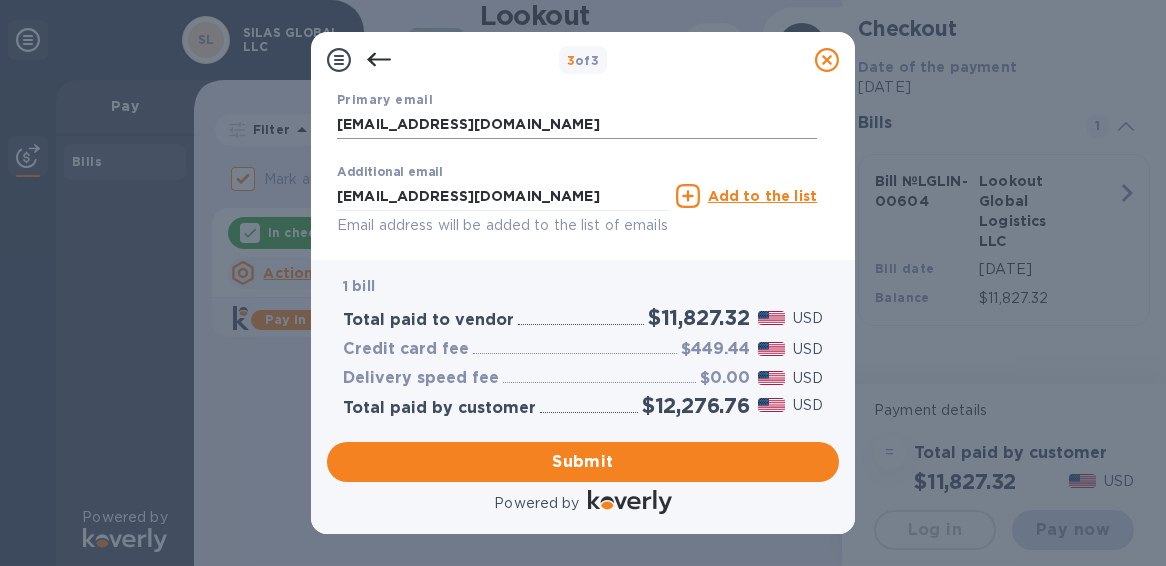 click on "[EMAIL_ADDRESS][DOMAIN_NAME]" at bounding box center (577, 125) 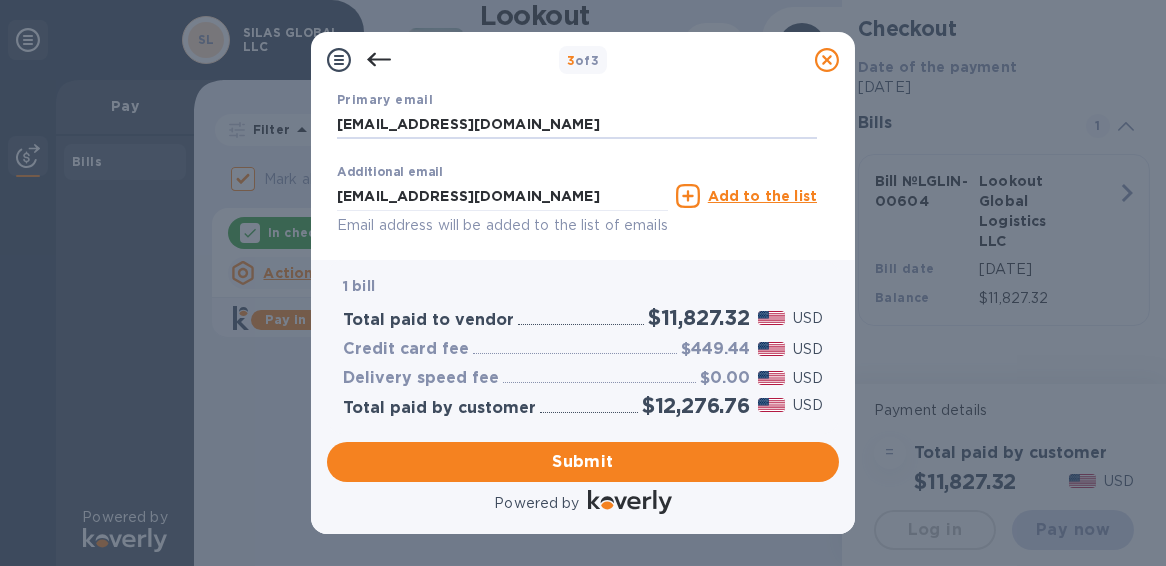 click on "Additional email [PERSON_NAME][EMAIL_ADDRESS][PERSON_NAME][DOMAIN_NAME] Email address will be added to the list of emails Add to the list" at bounding box center [577, 196] 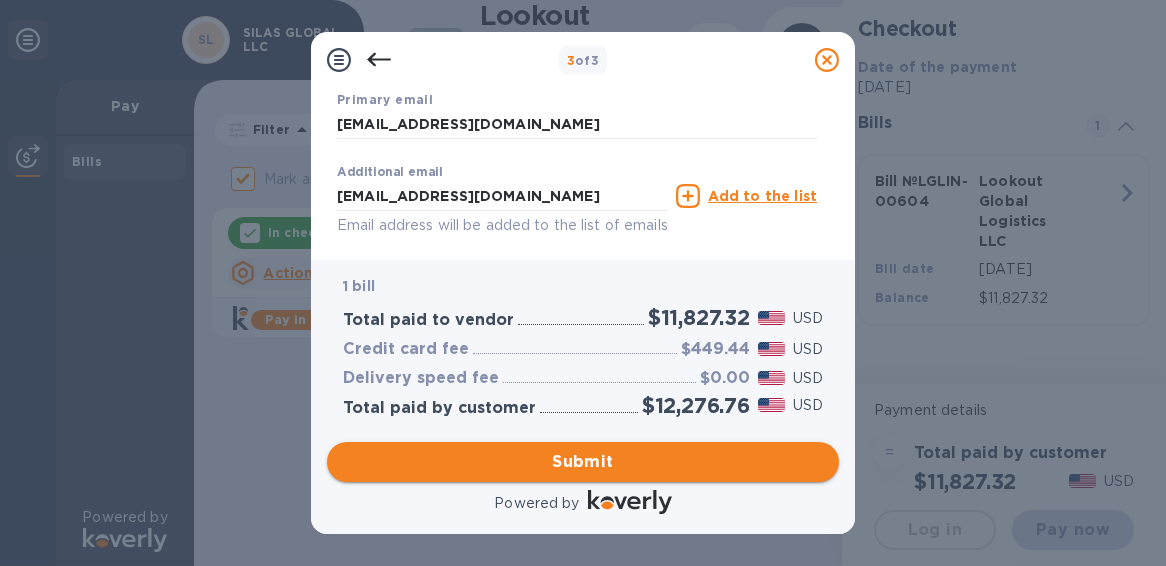 click on "Submit" at bounding box center (583, 462) 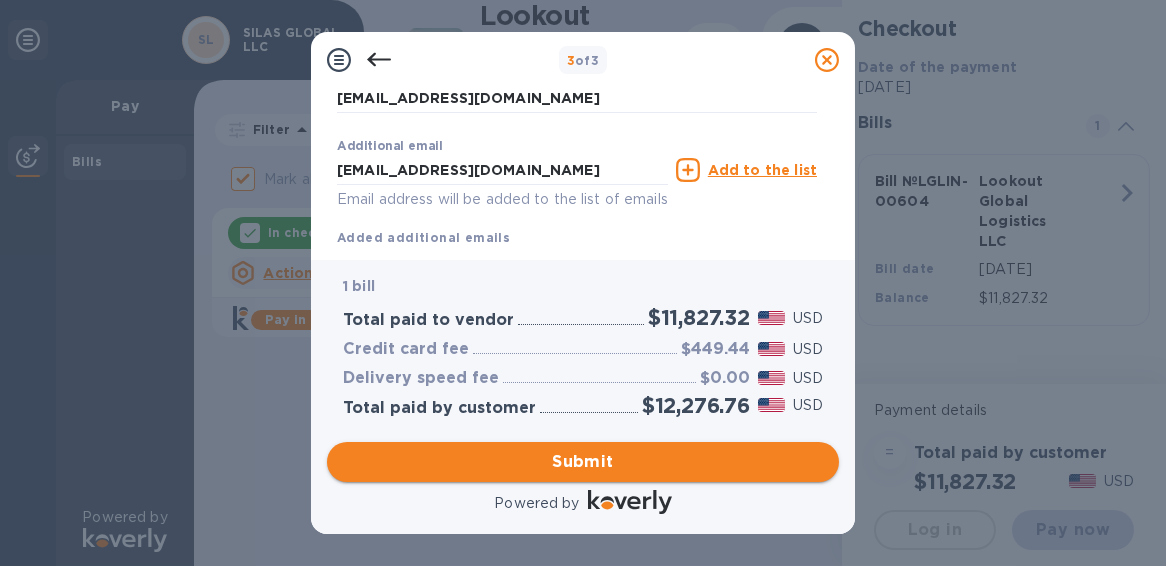scroll, scrollTop: 374, scrollLeft: 0, axis: vertical 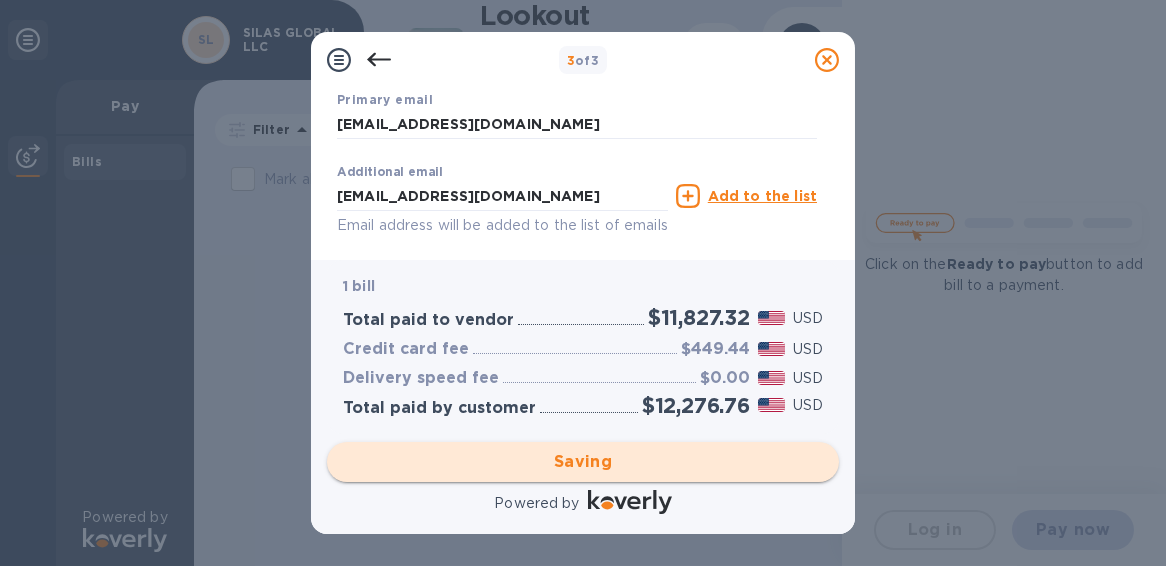 checkbox on "false" 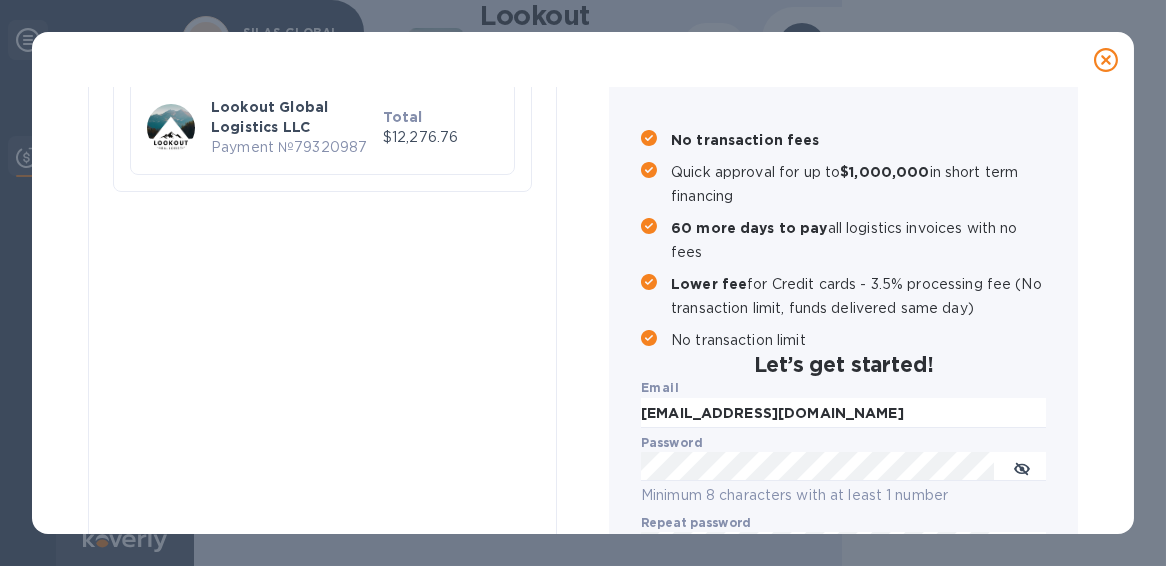 scroll, scrollTop: 204, scrollLeft: 0, axis: vertical 